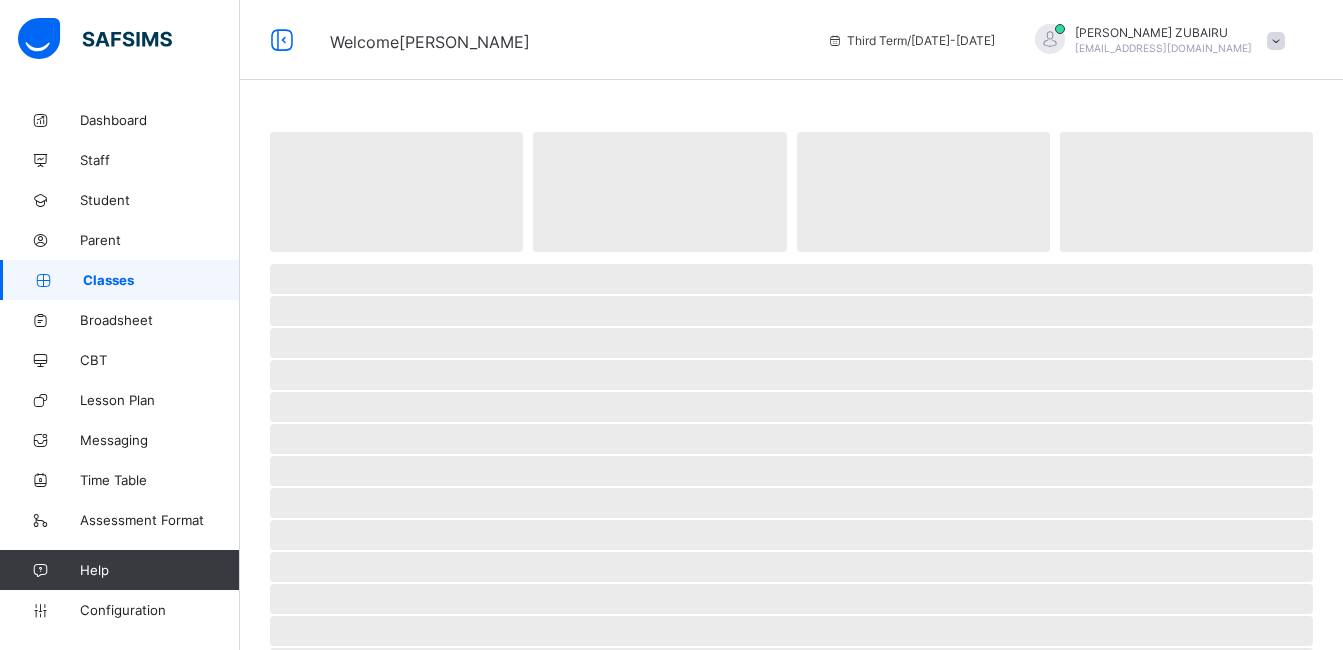 scroll, scrollTop: 0, scrollLeft: 0, axis: both 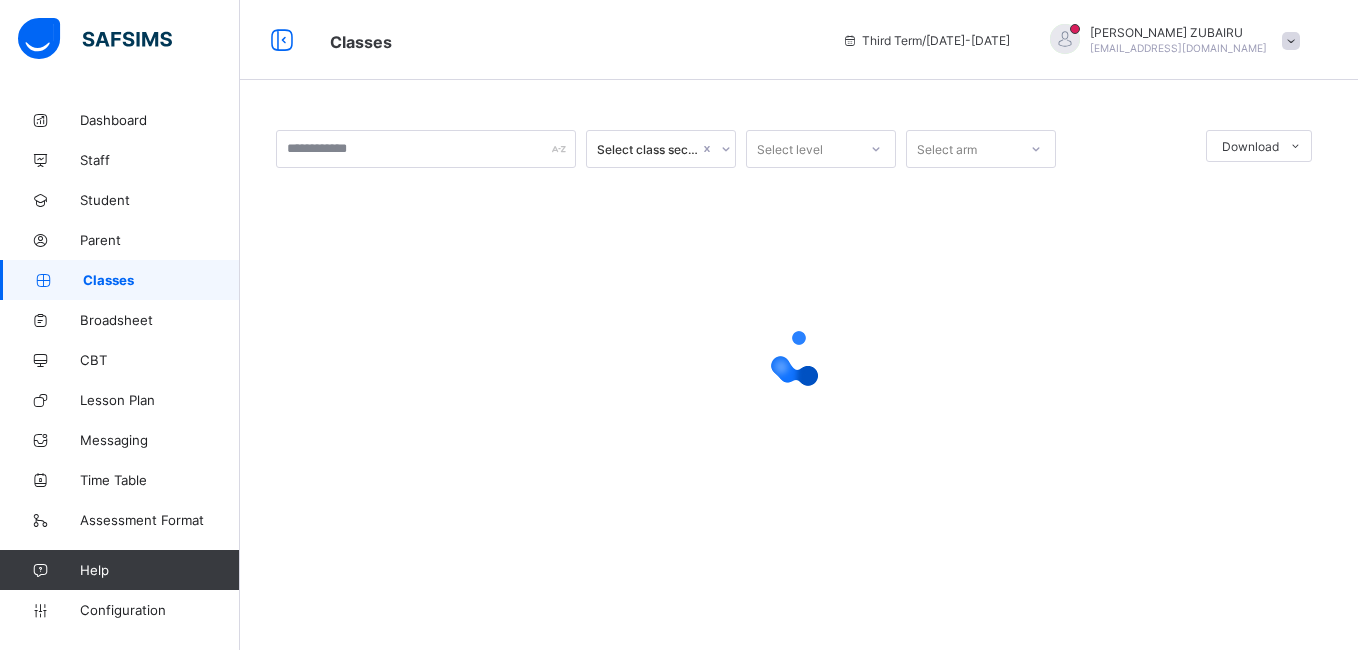 click on "Classes" at bounding box center (571, 40) 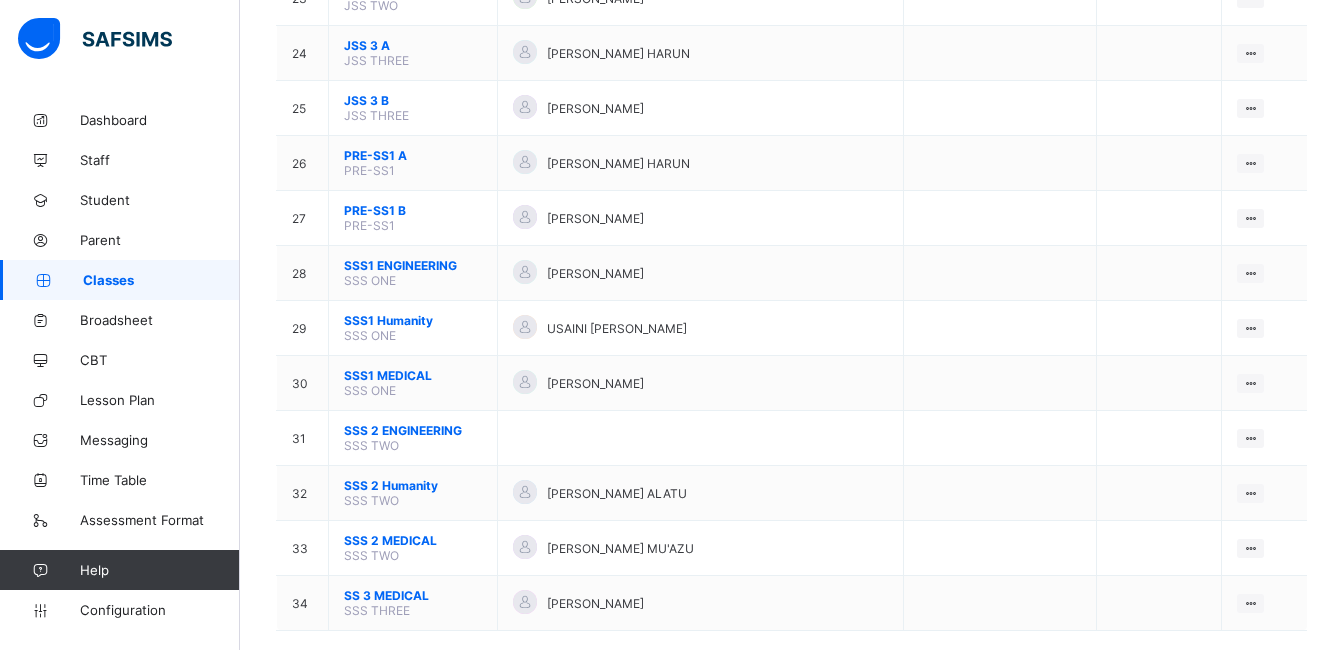 scroll, scrollTop: 1505, scrollLeft: 0, axis: vertical 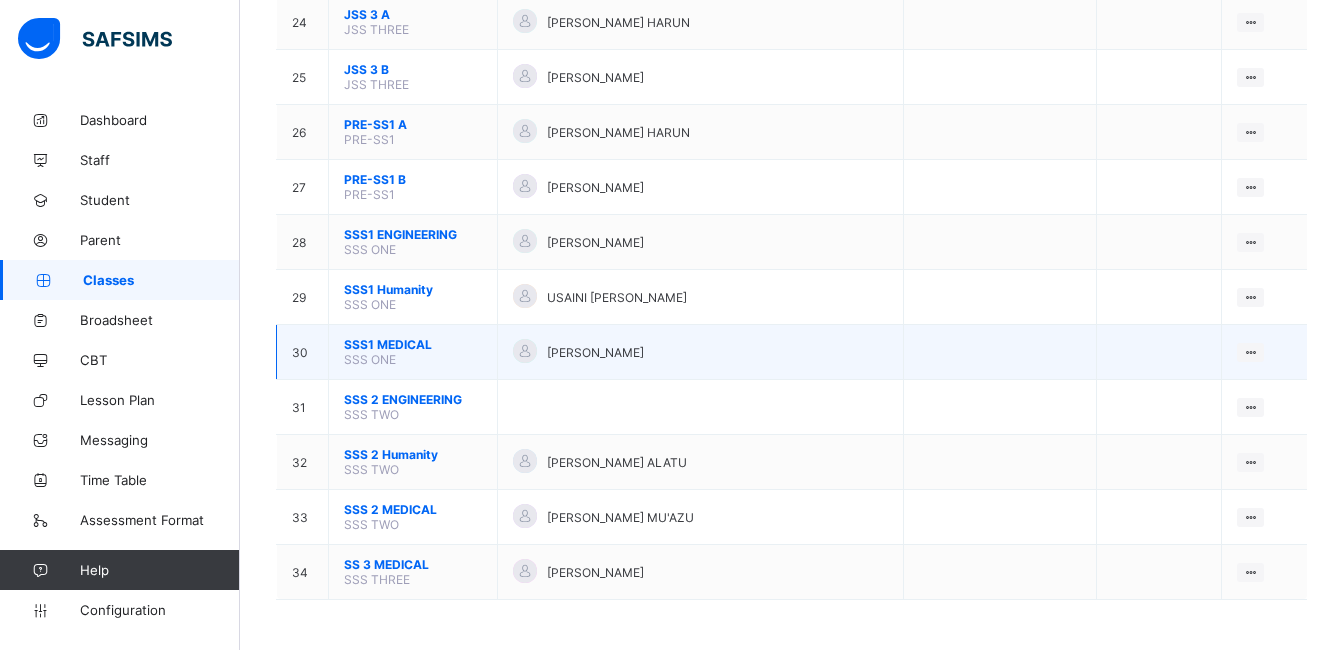 click on "SSS1    MEDICAL   SSS ONE" at bounding box center [413, 352] 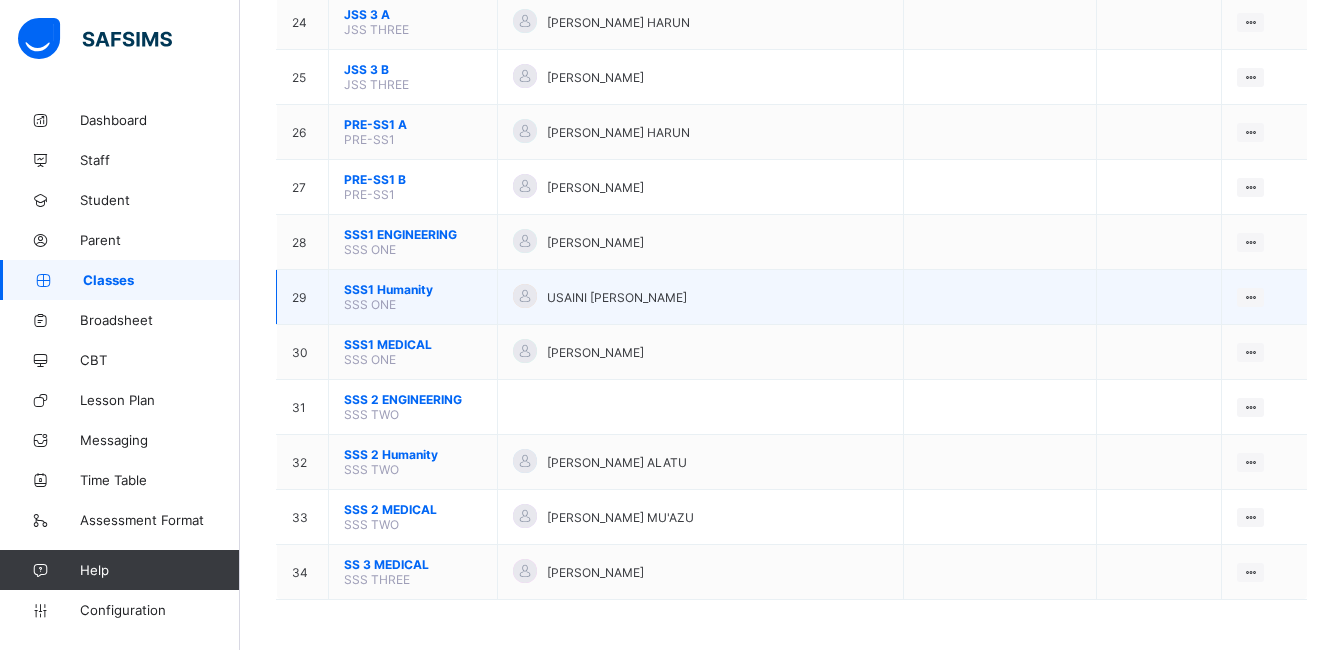 click on "SSS1    Humanity" at bounding box center [413, 289] 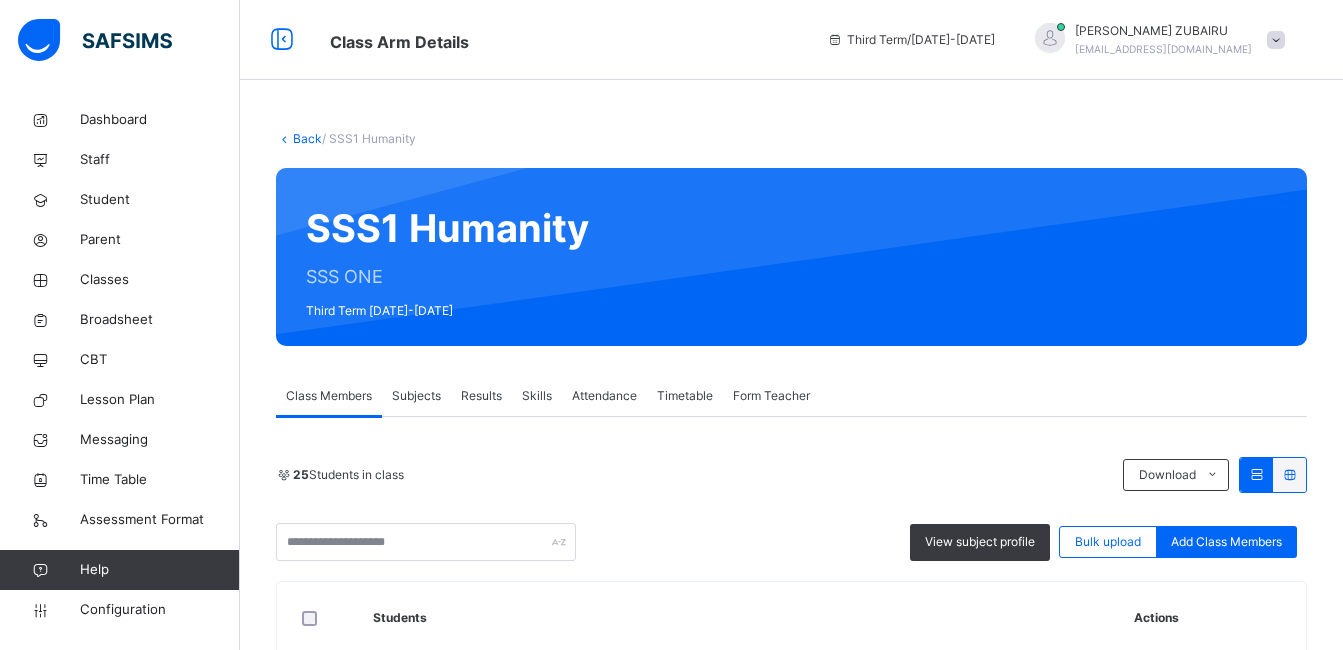 scroll, scrollTop: 1790, scrollLeft: 0, axis: vertical 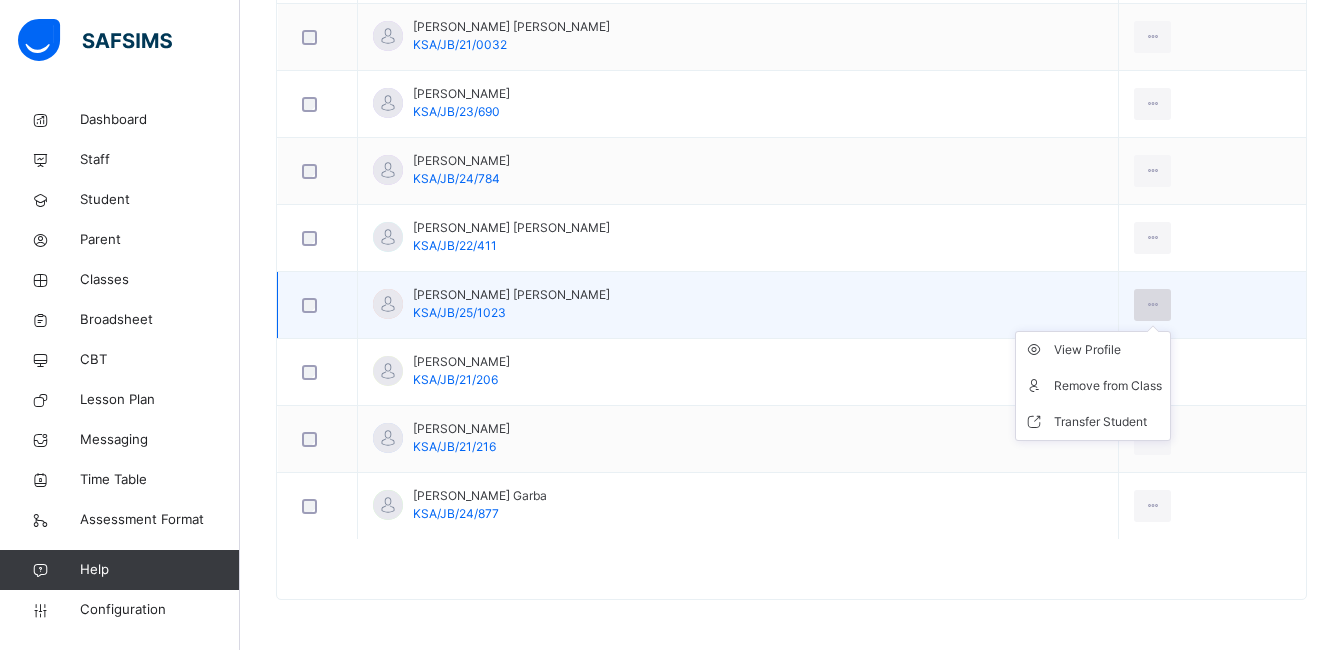 click at bounding box center (1152, 305) 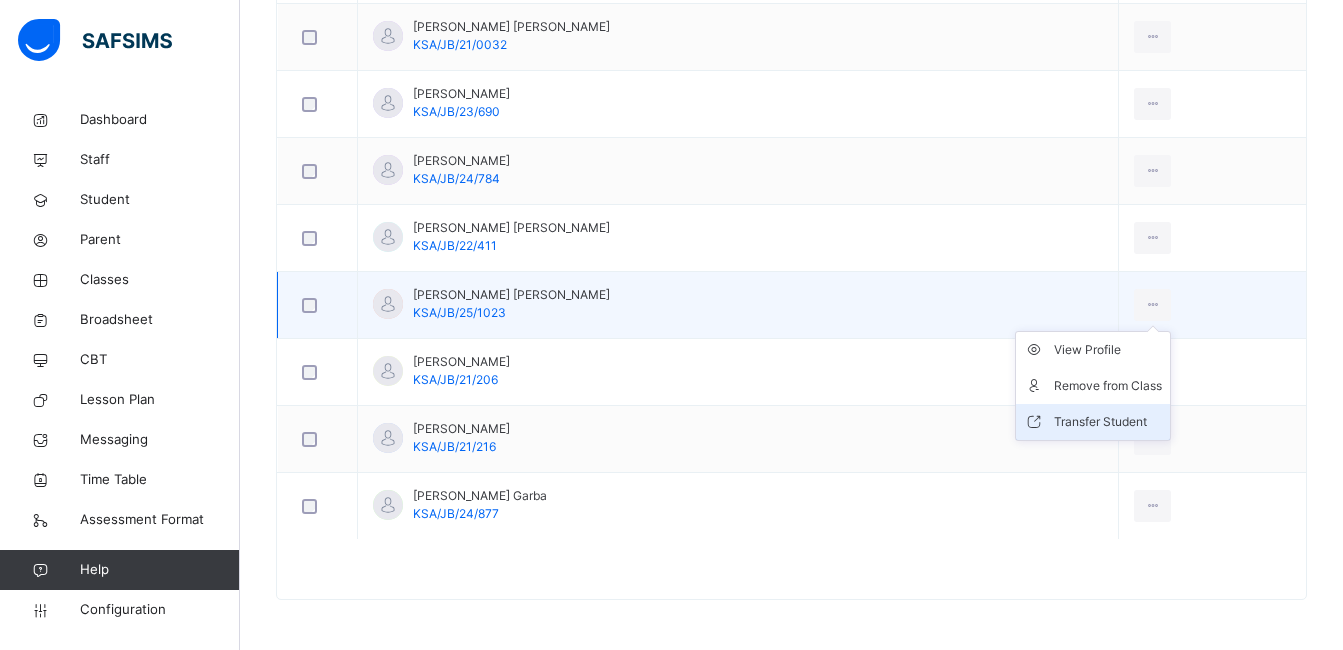 click on "Transfer Student" at bounding box center (1108, 422) 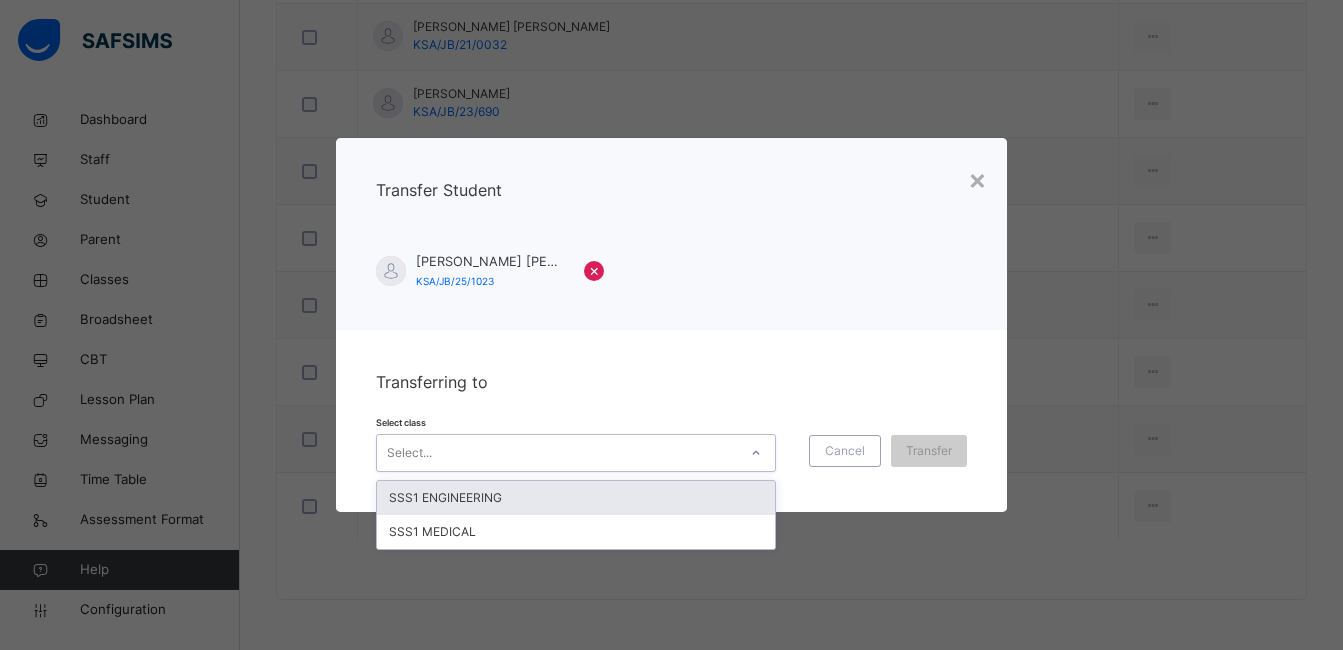 click 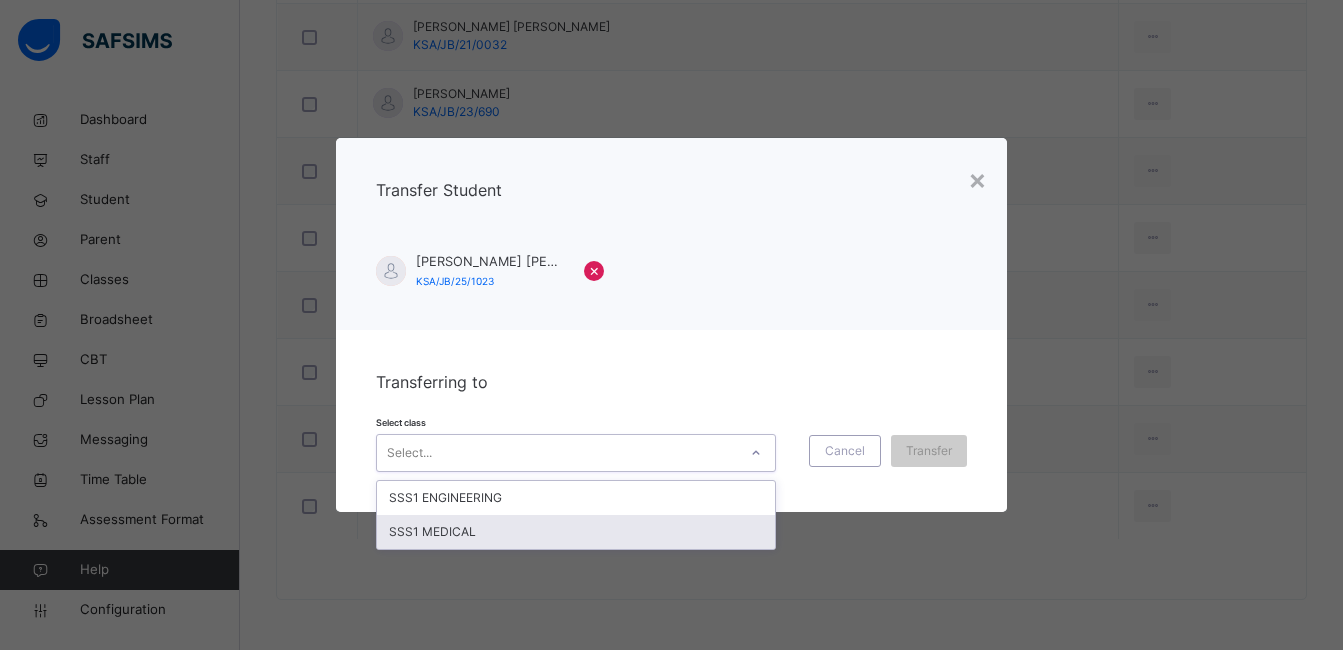 click on "SSS1  MEDICAL" at bounding box center [576, 532] 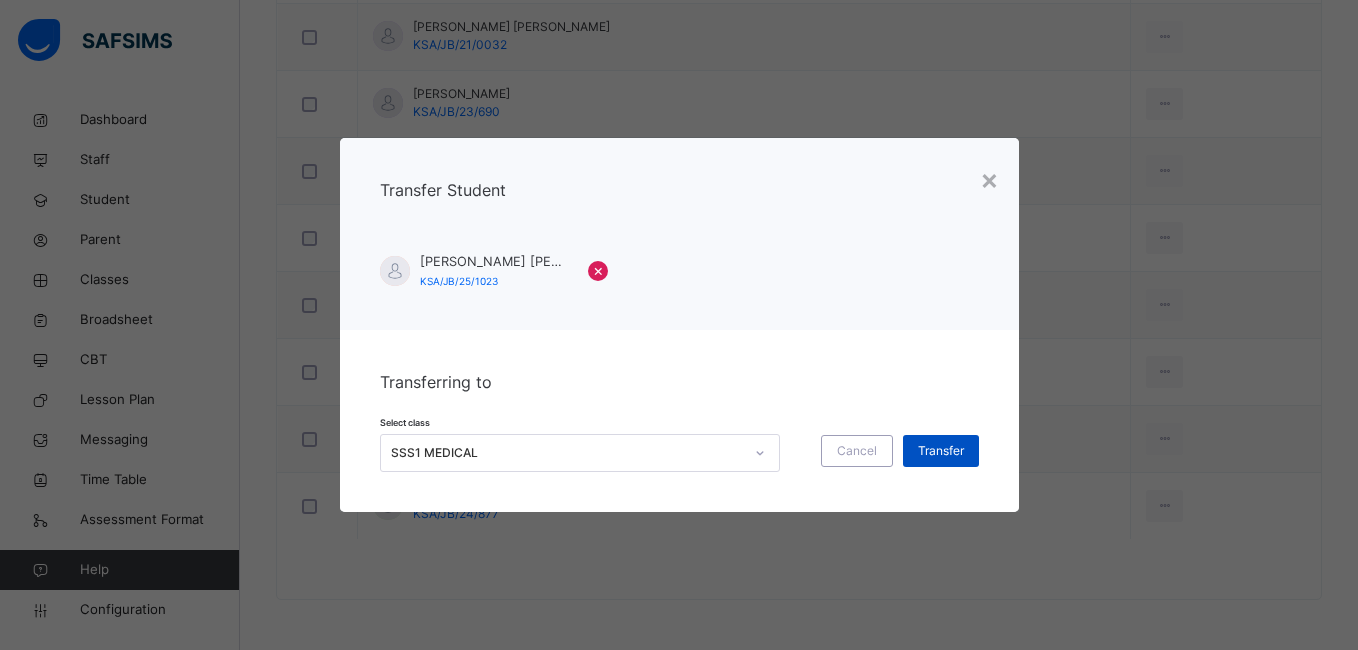 click on "Transfer" at bounding box center (941, 451) 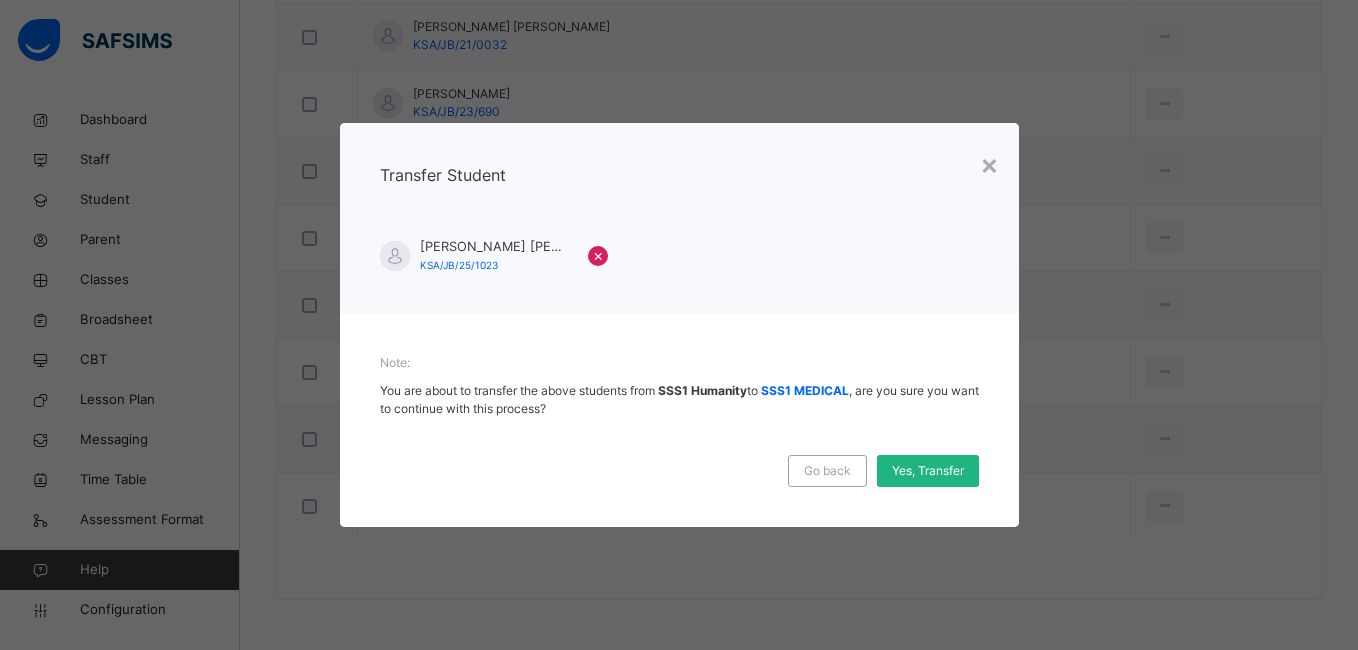 click on "Yes, Transfer" at bounding box center (928, 471) 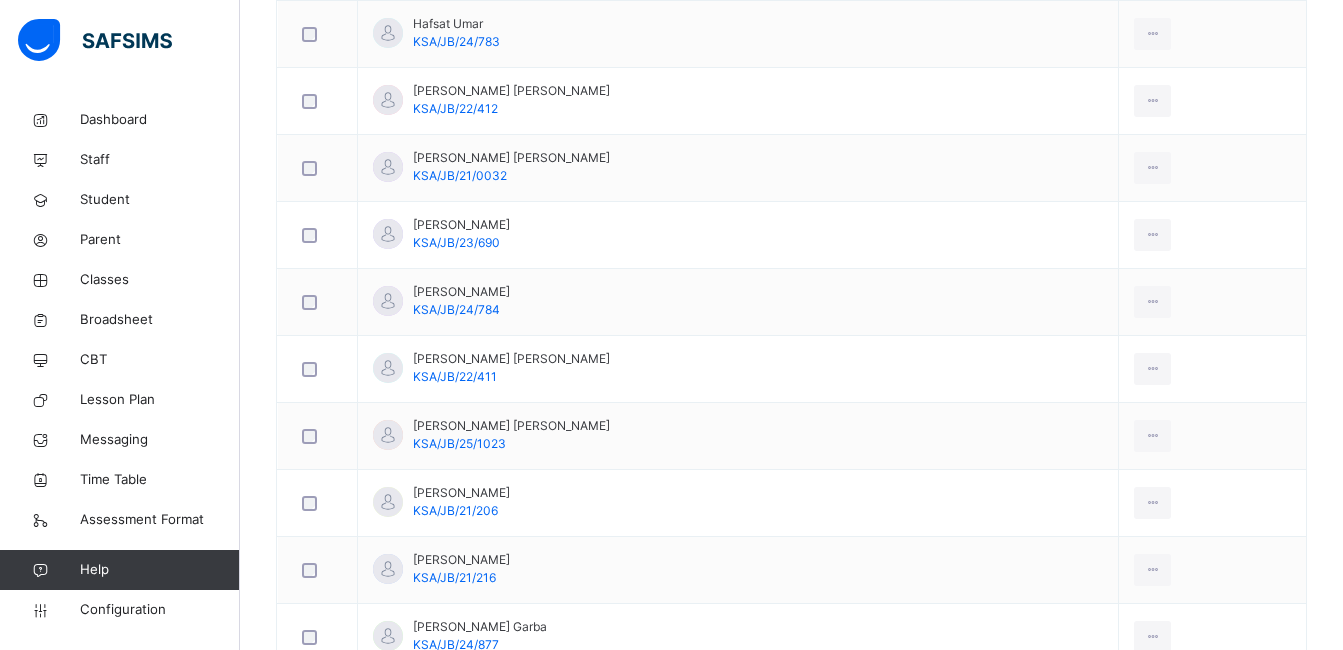 scroll, scrollTop: 1630, scrollLeft: 0, axis: vertical 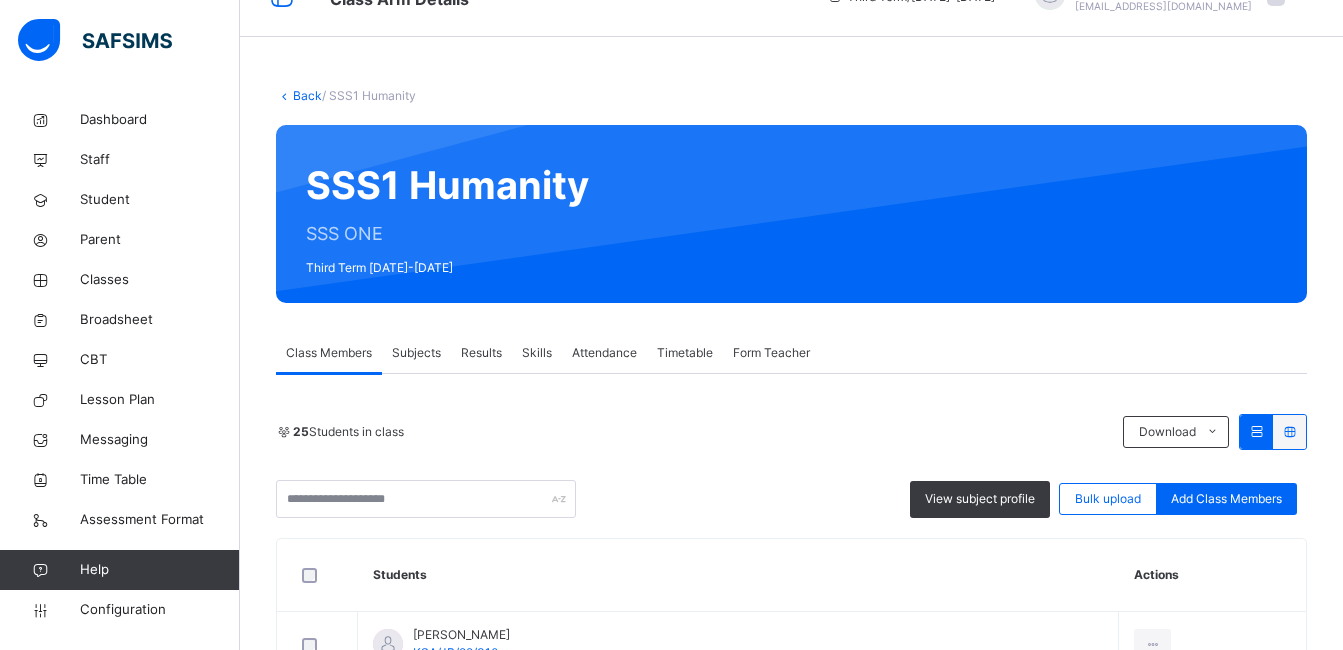 click at bounding box center [284, 95] 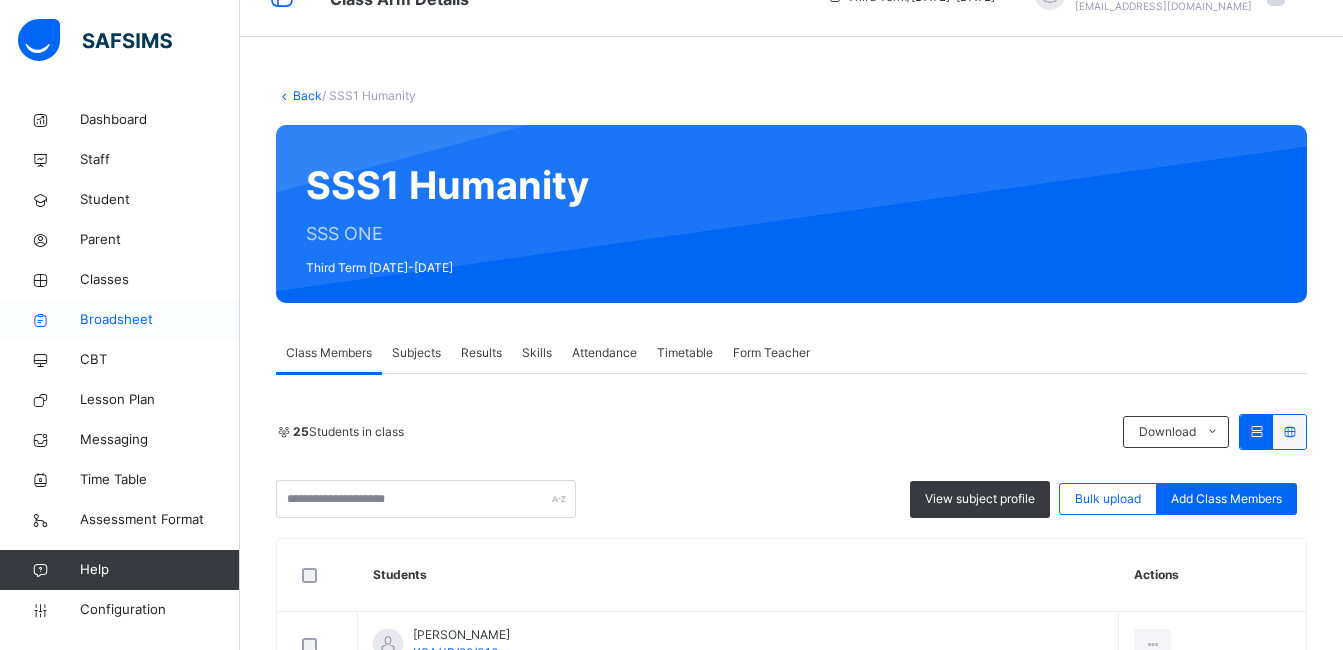click on "Broadsheet" at bounding box center [160, 320] 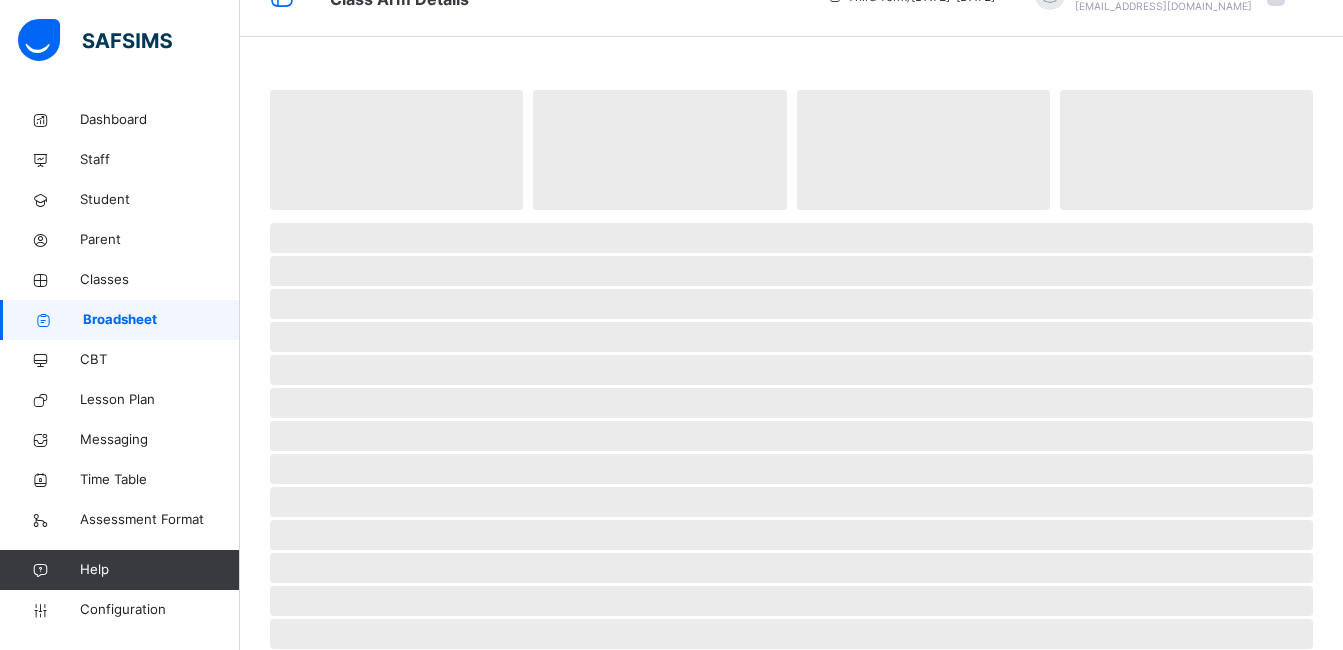 scroll, scrollTop: 0, scrollLeft: 0, axis: both 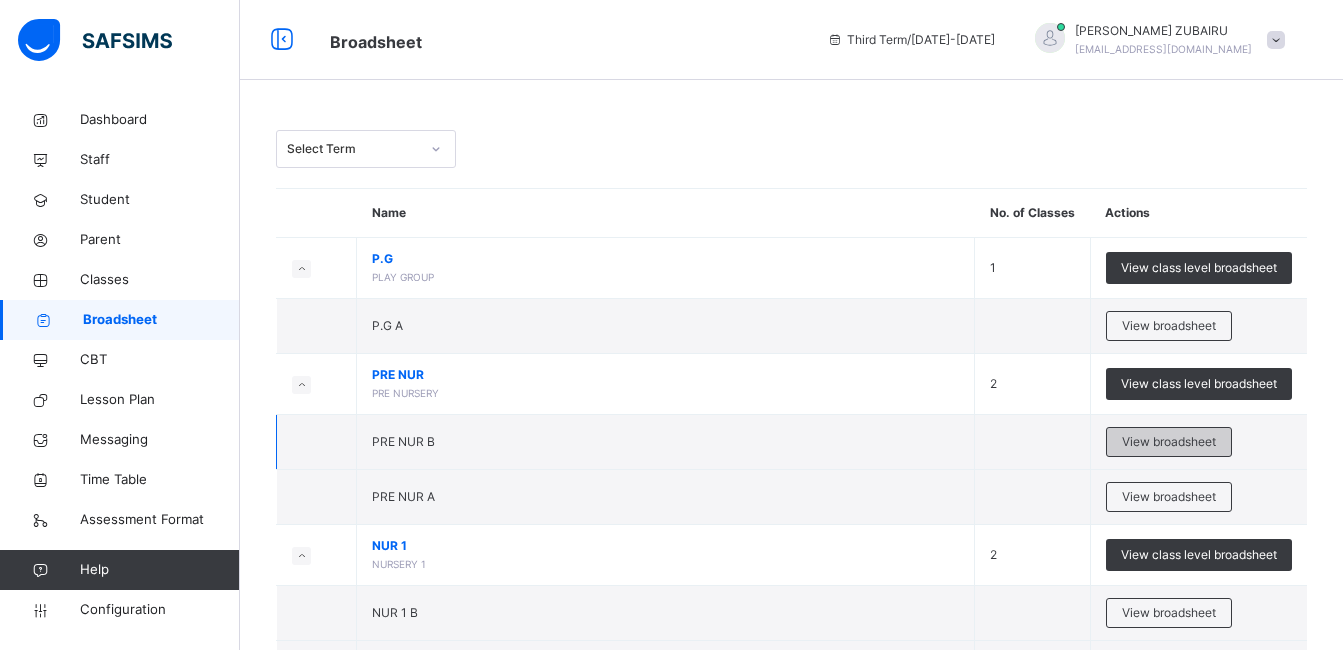 click on "View broadsheet" at bounding box center (1169, 442) 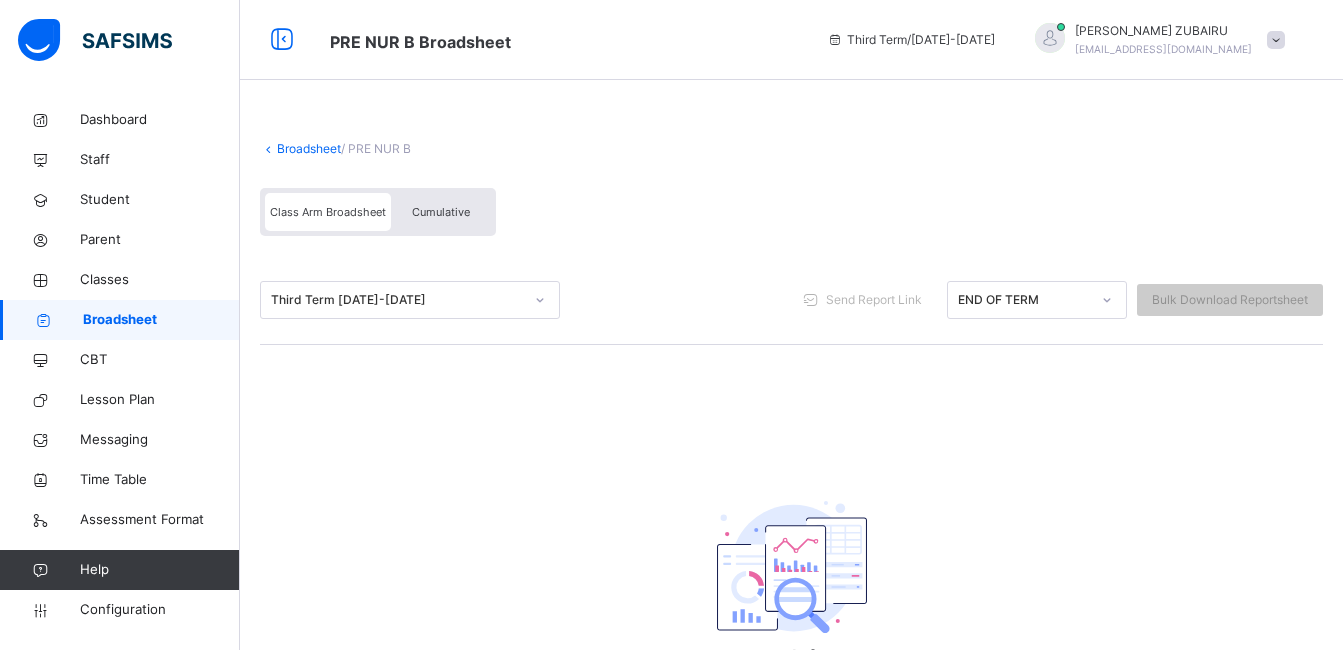 click on "Cumulative" at bounding box center [441, 212] 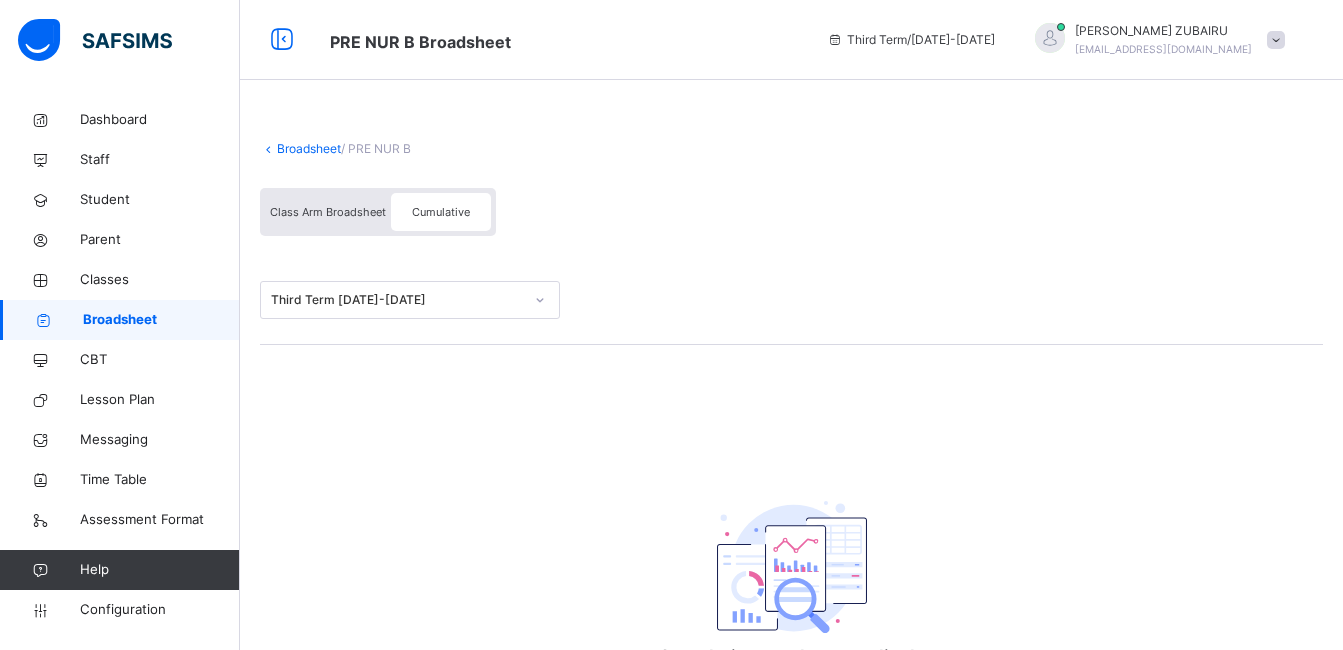 click at bounding box center (268, 148) 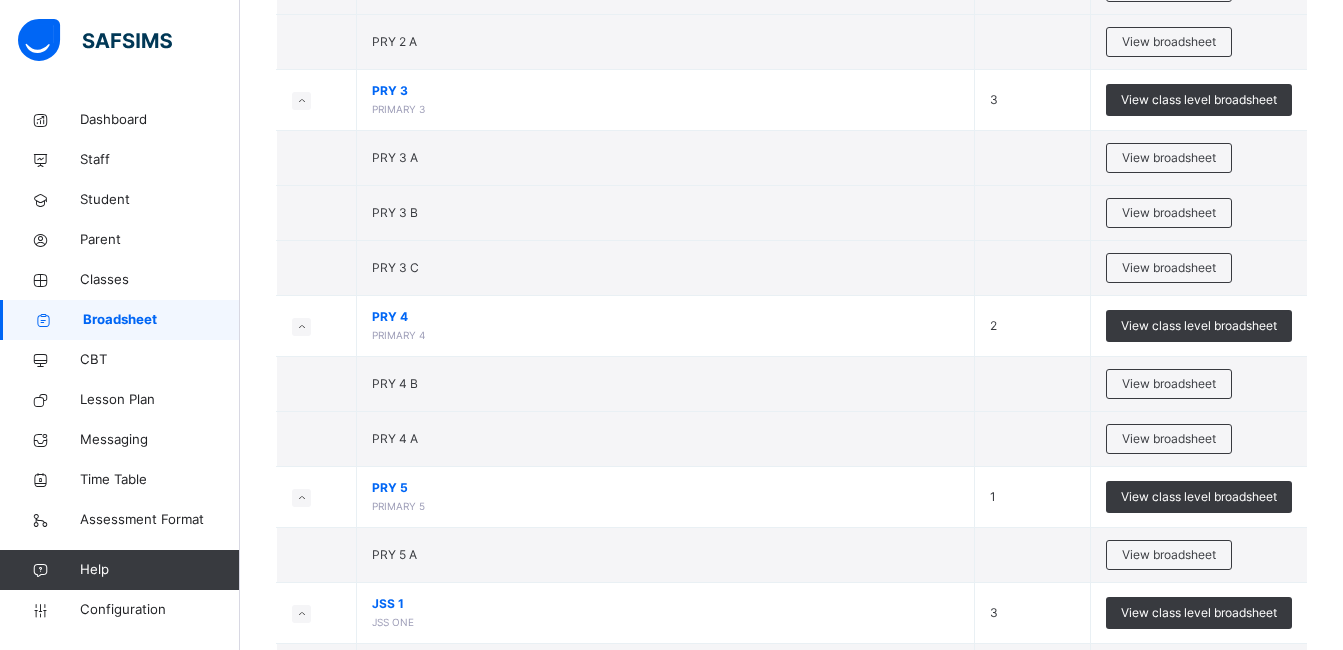 scroll, scrollTop: 1204, scrollLeft: 0, axis: vertical 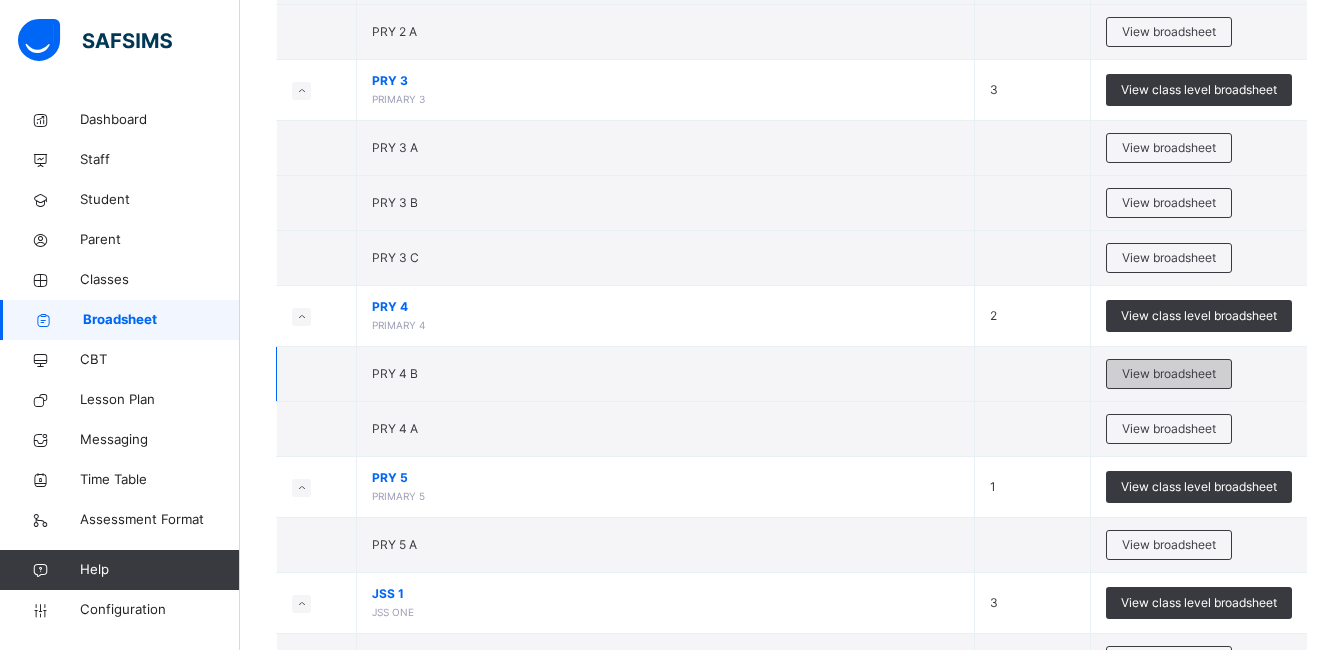 click on "View broadsheet" at bounding box center [1169, 374] 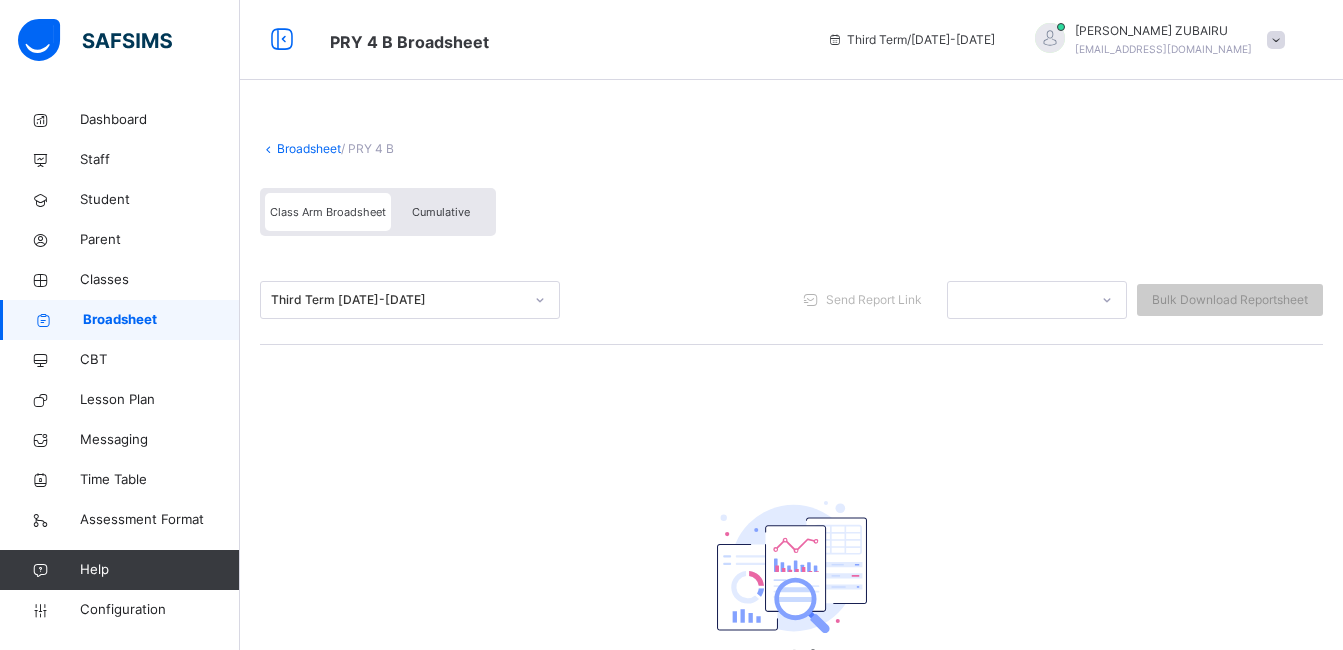 click on "Cumulative" at bounding box center (441, 212) 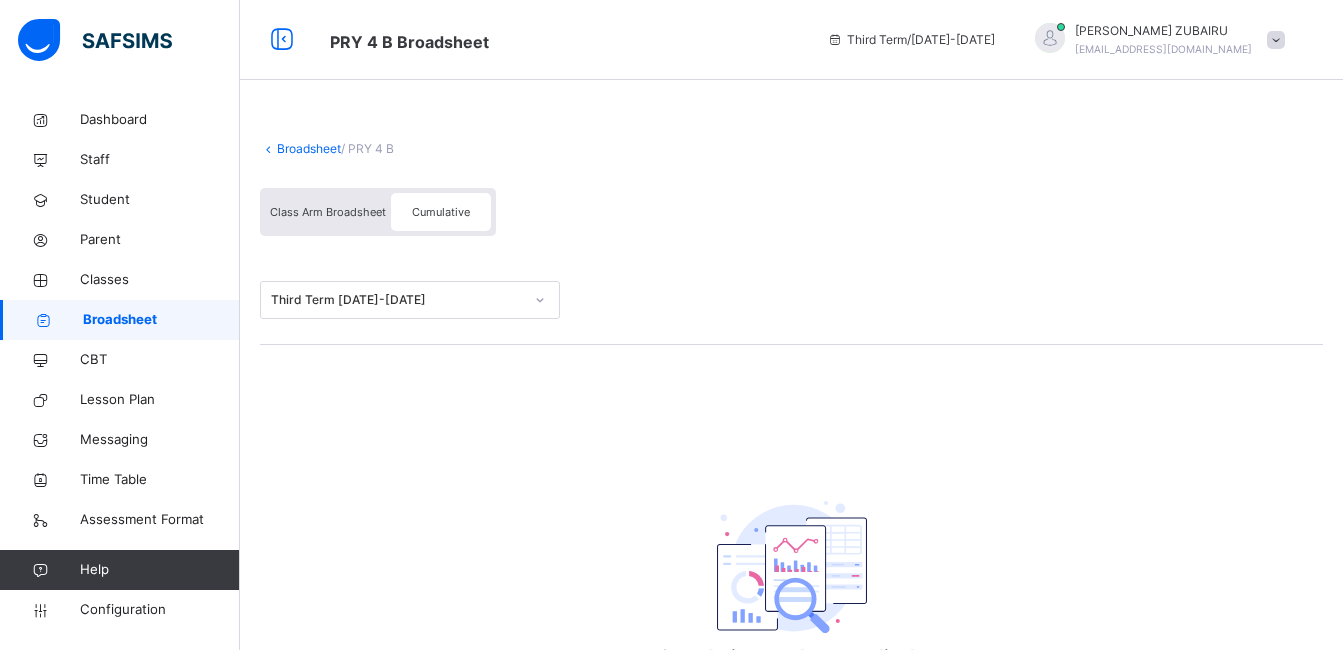 click on "Broadsheet" at bounding box center (309, 148) 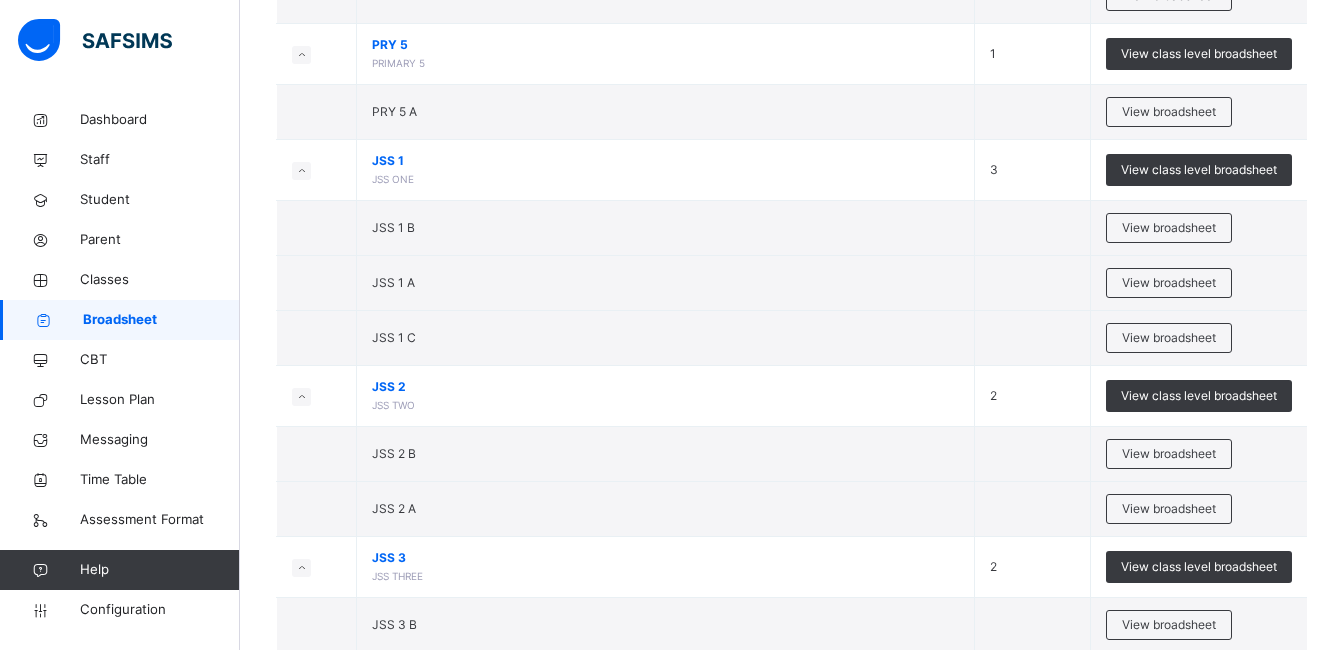 scroll, scrollTop: 1642, scrollLeft: 0, axis: vertical 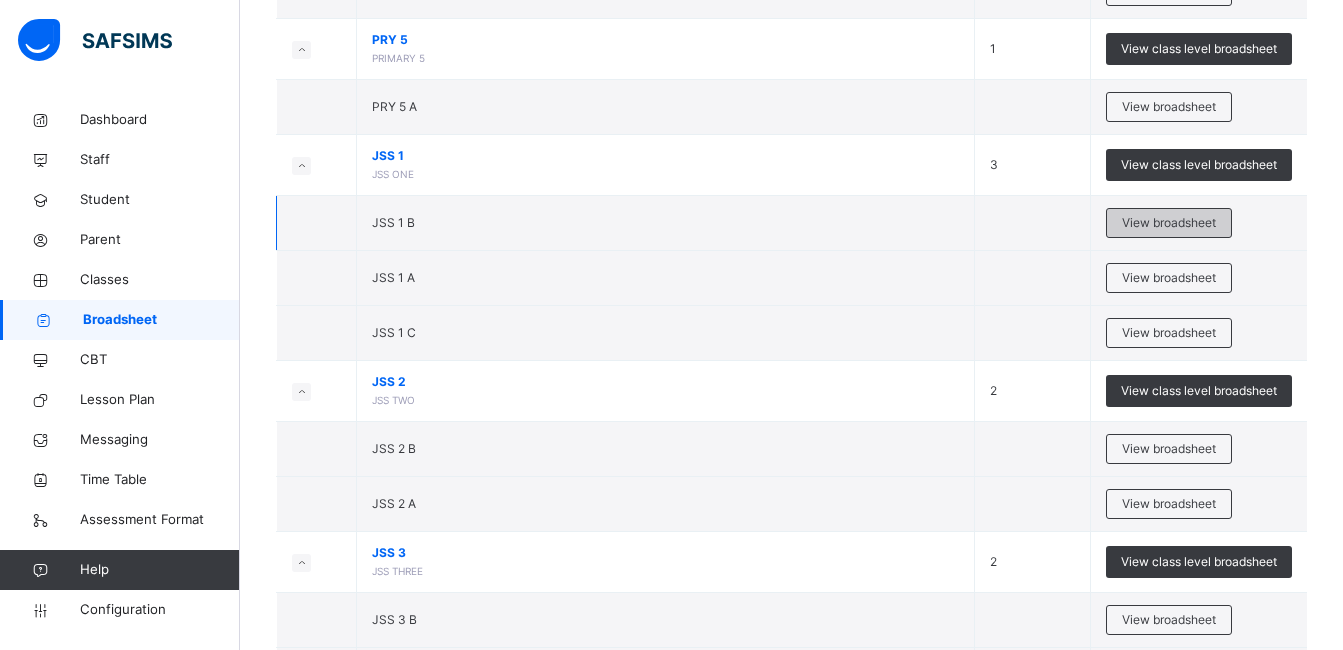 click on "View broadsheet" at bounding box center (1169, 223) 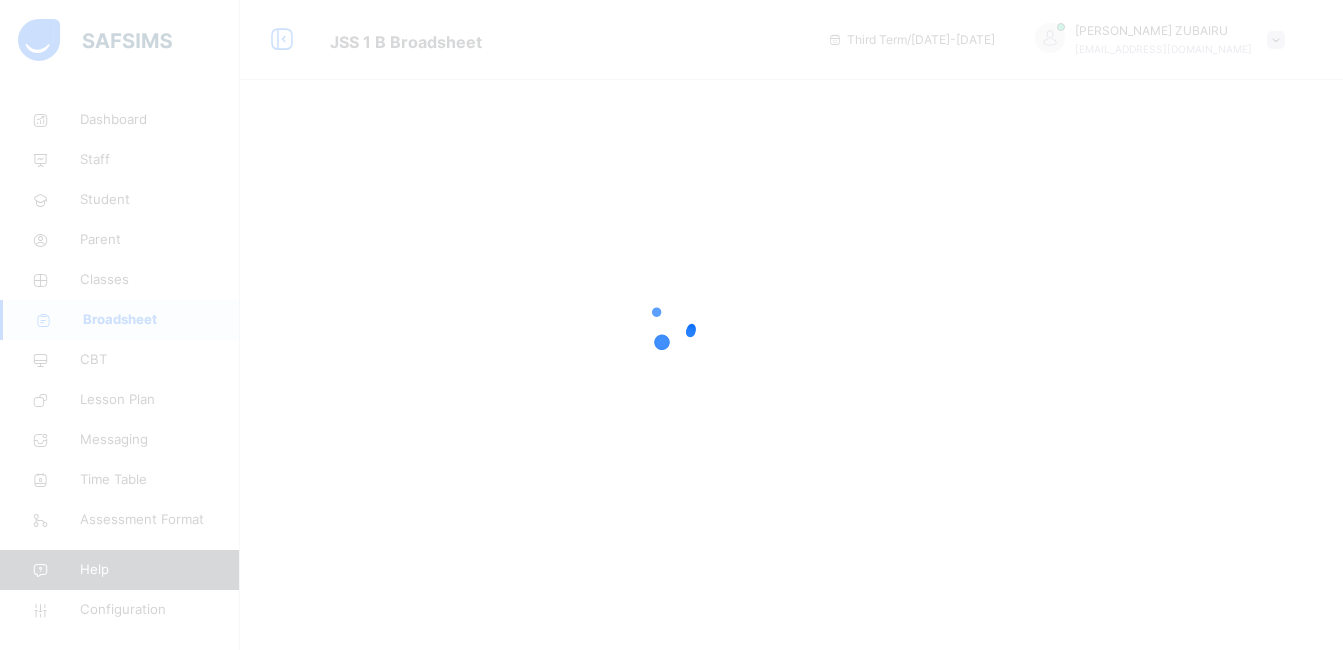 scroll, scrollTop: 0, scrollLeft: 0, axis: both 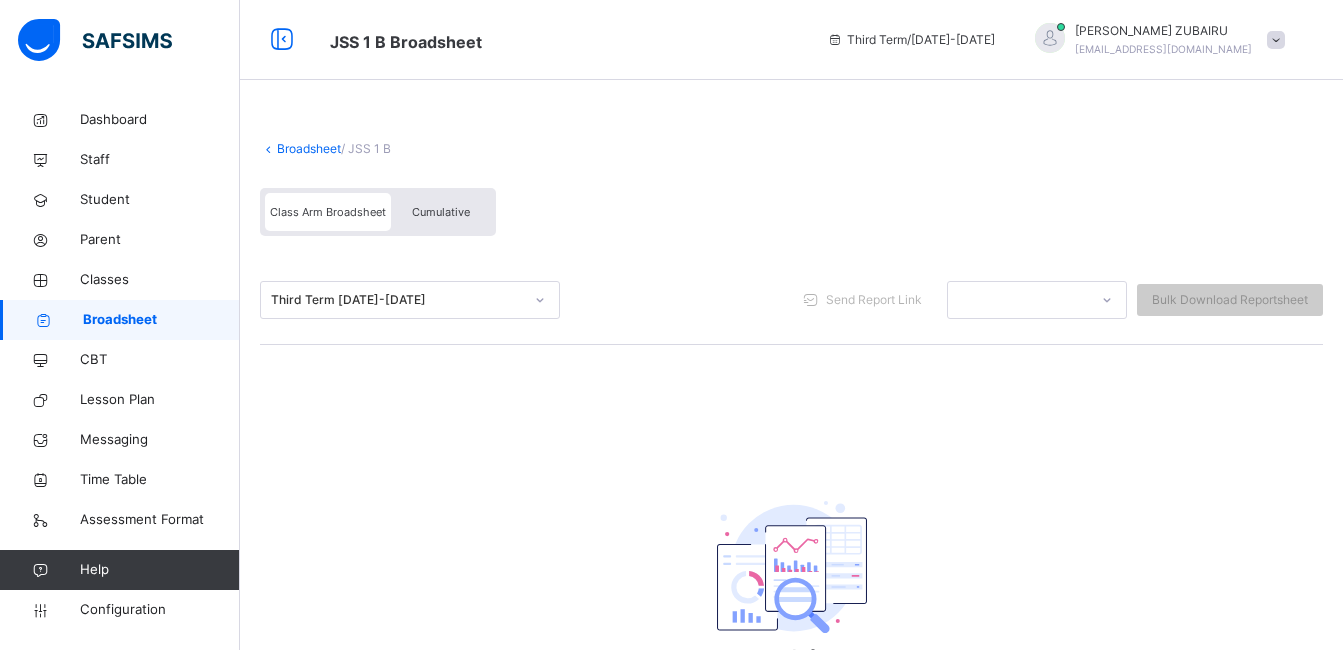 click on "Cumulative" at bounding box center (441, 212) 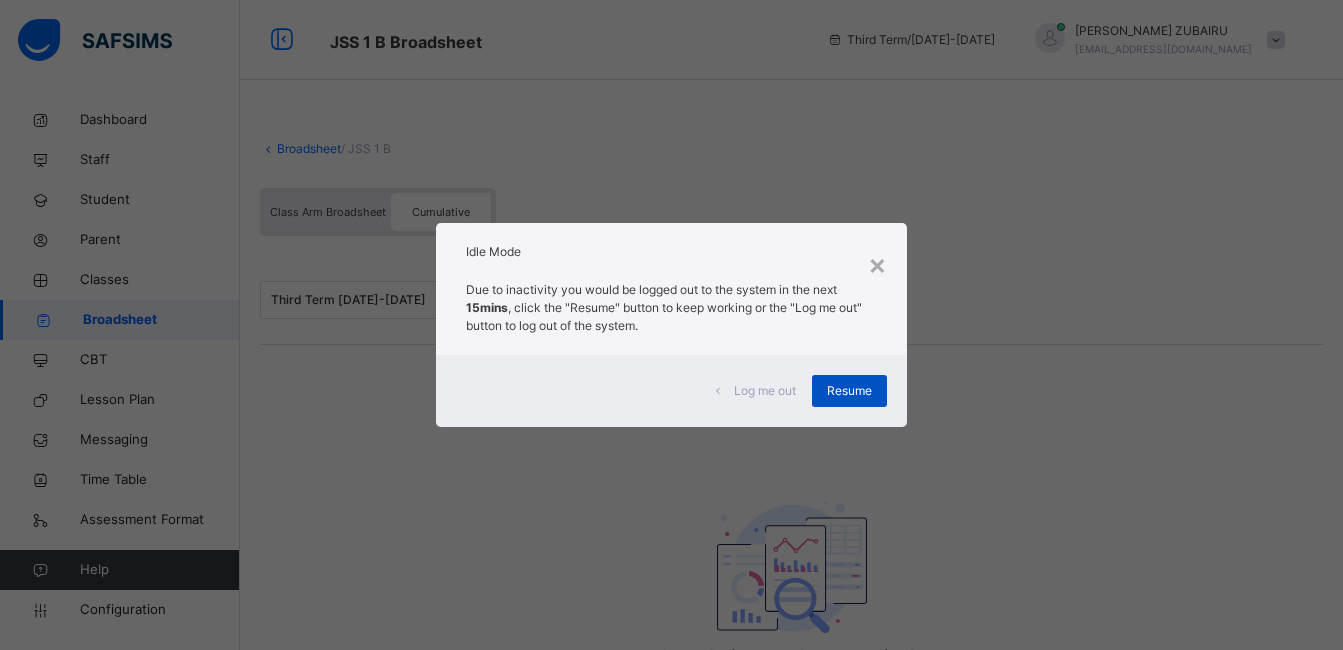 click on "Resume" at bounding box center [849, 391] 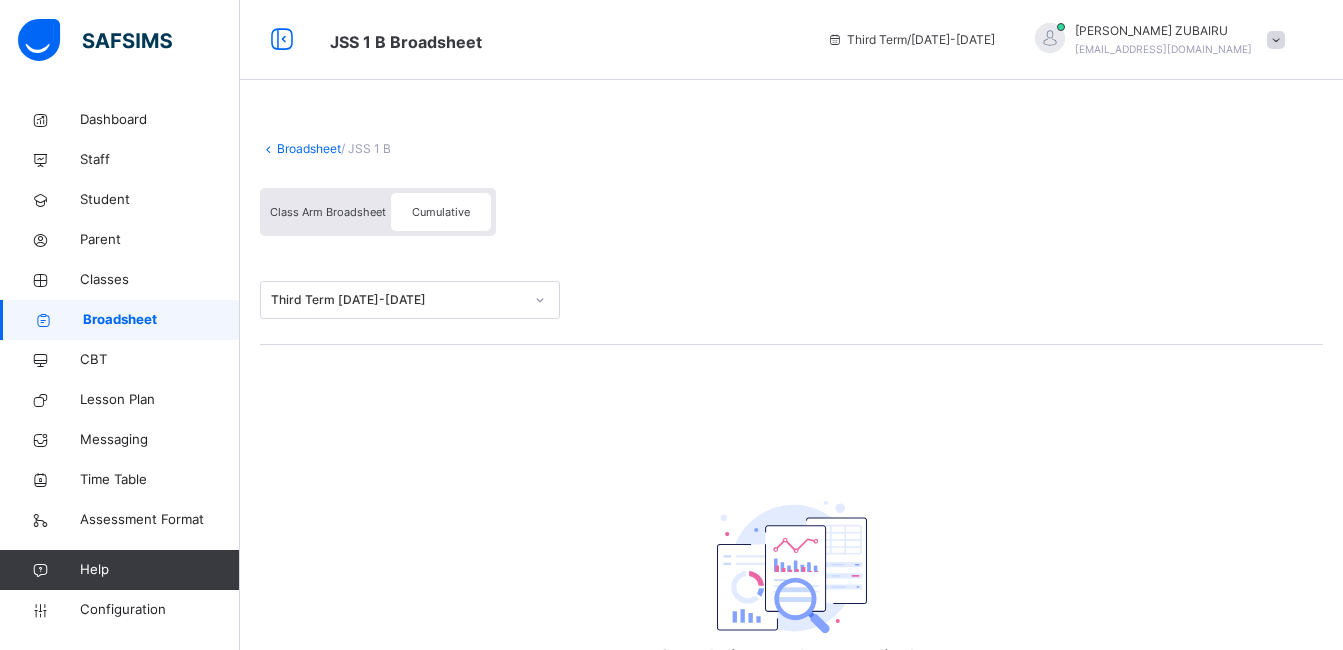 click at bounding box center [1050, 38] 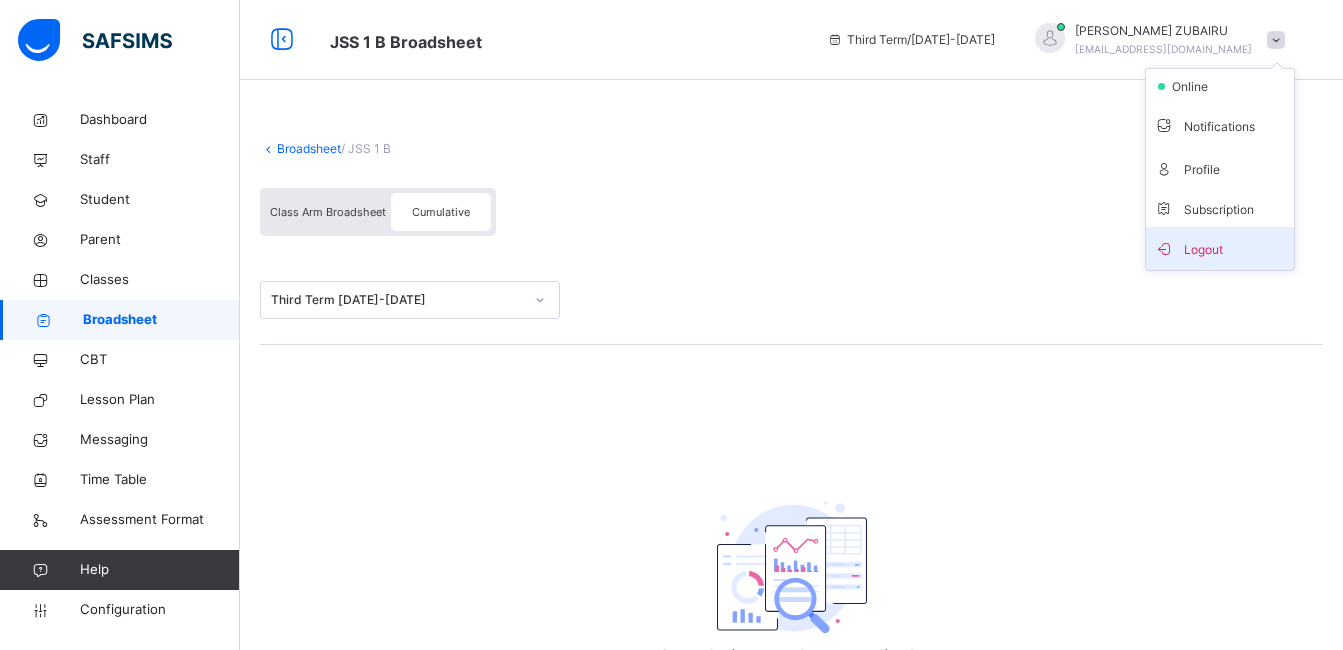 click on "Logout" at bounding box center (1220, 248) 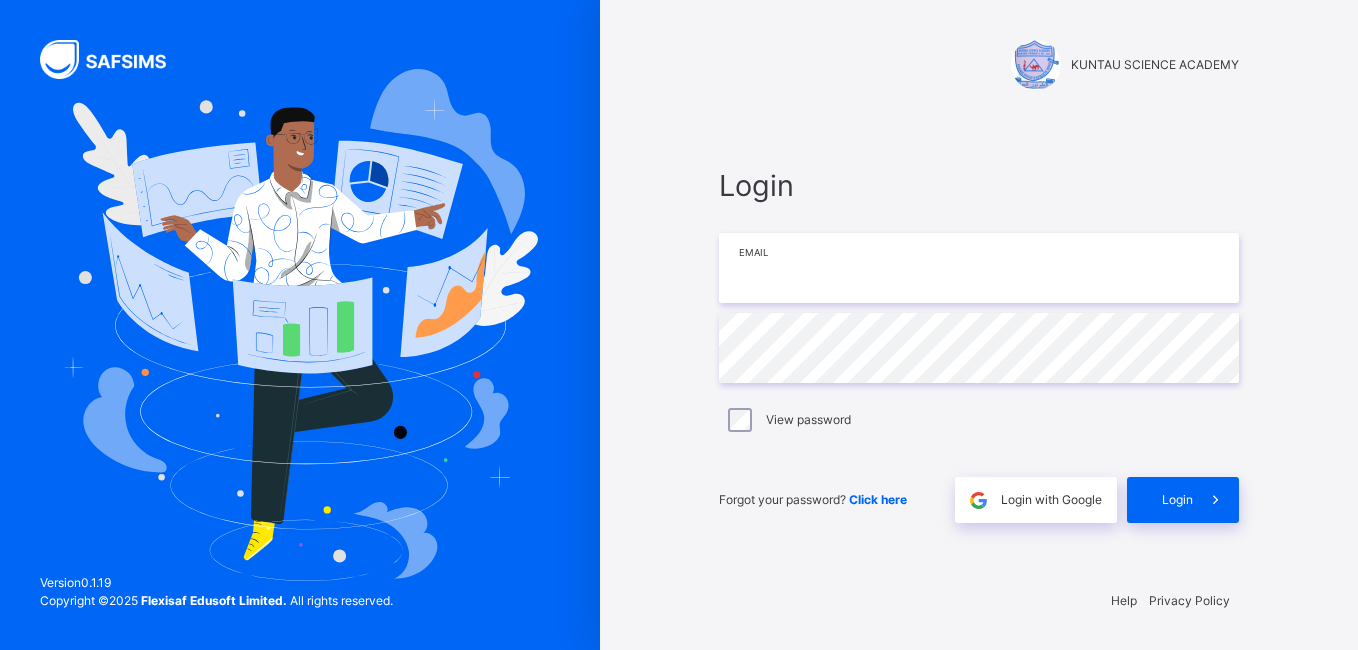 type on "**********" 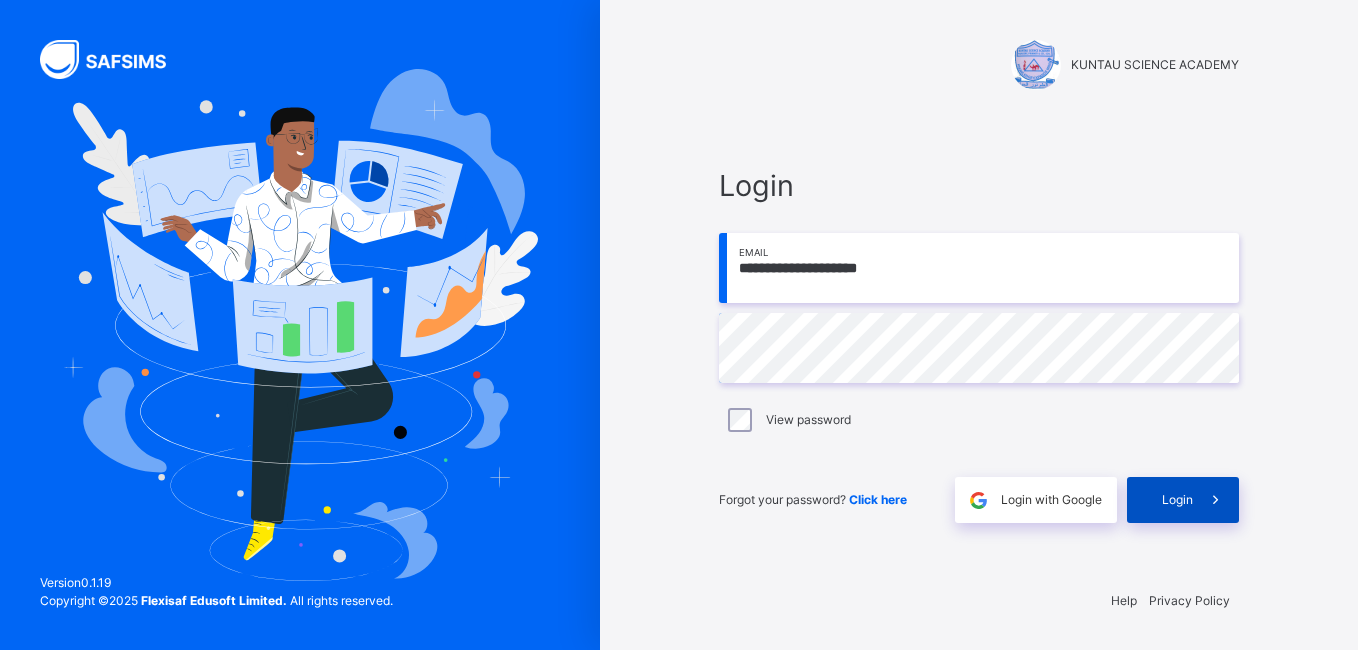 click on "Login" at bounding box center (1177, 500) 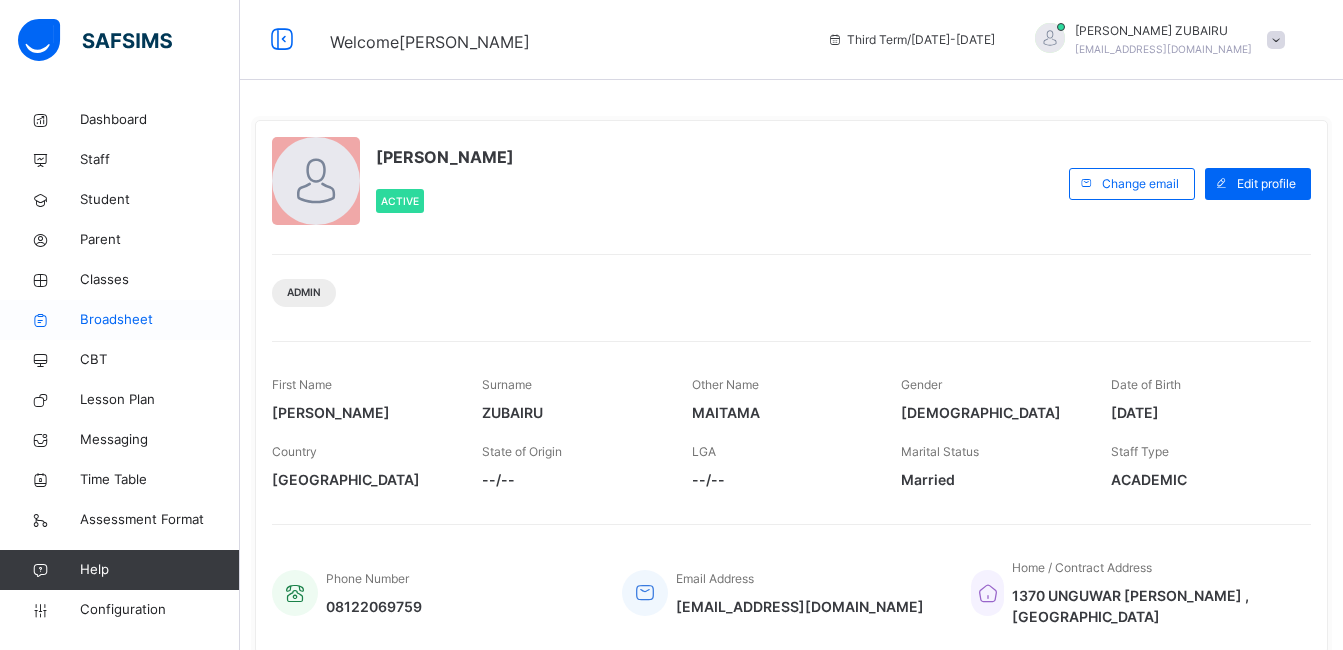 click on "Broadsheet" at bounding box center [160, 320] 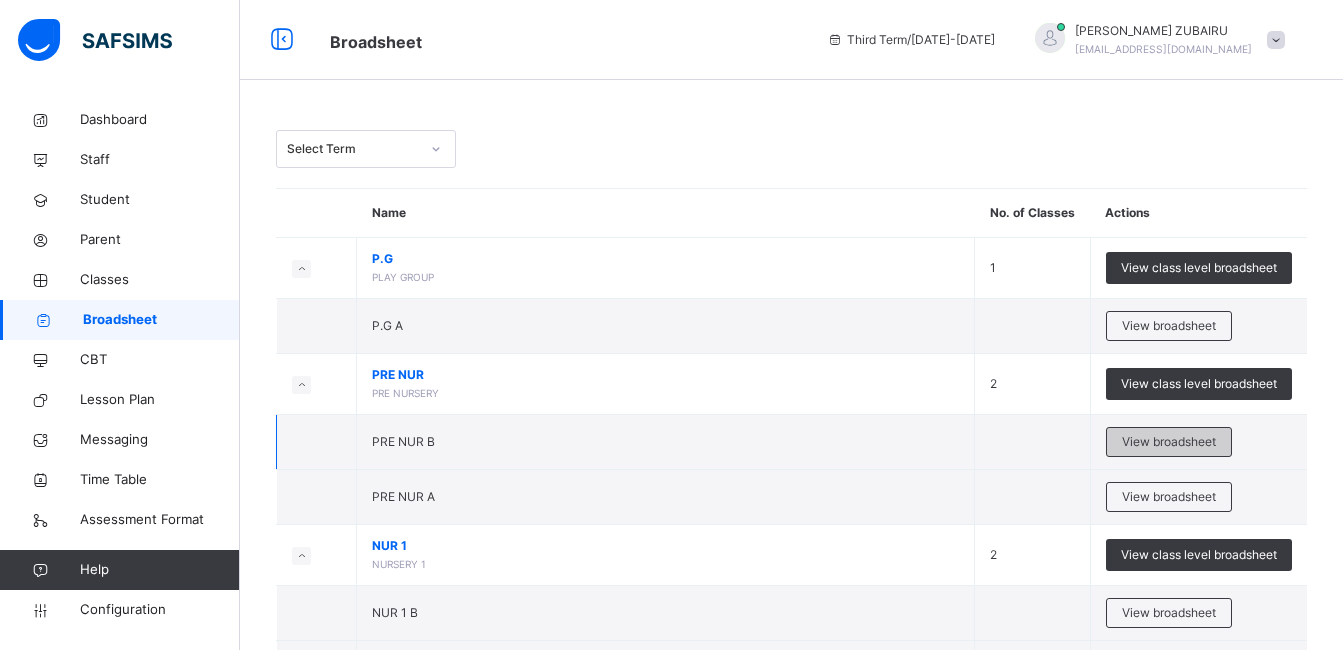 click on "View broadsheet" at bounding box center [1169, 442] 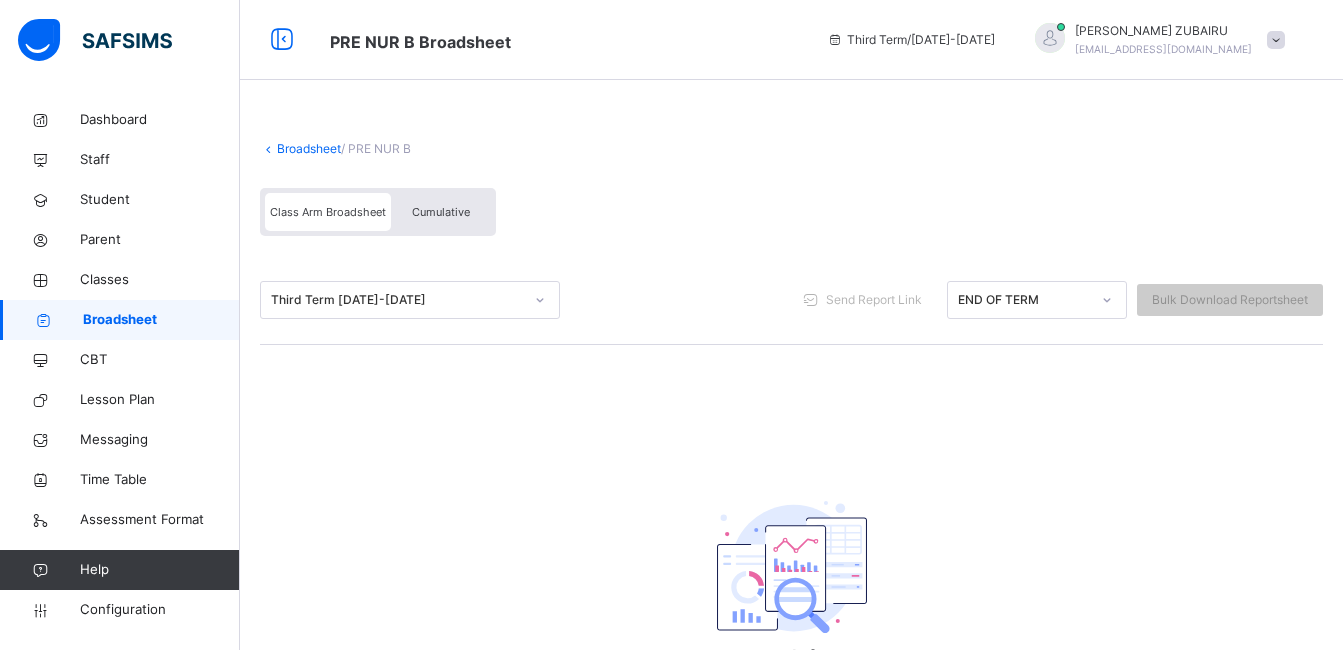 click on "Cumulative" at bounding box center (441, 212) 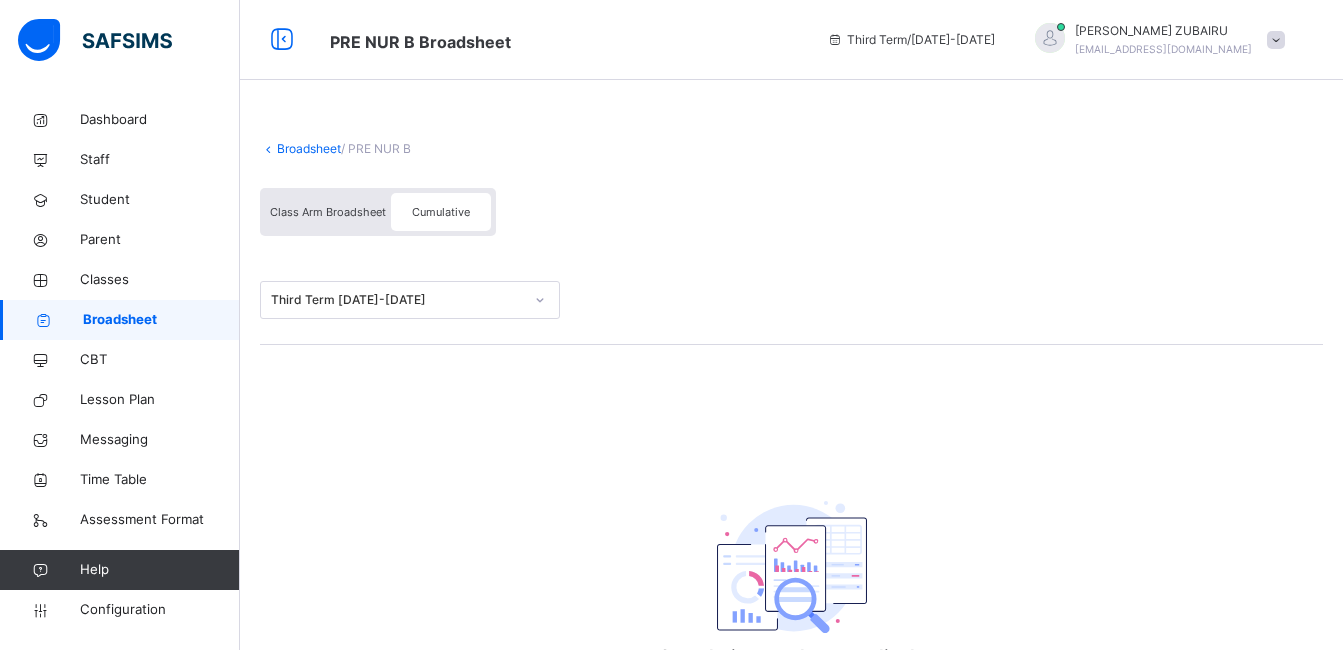 click 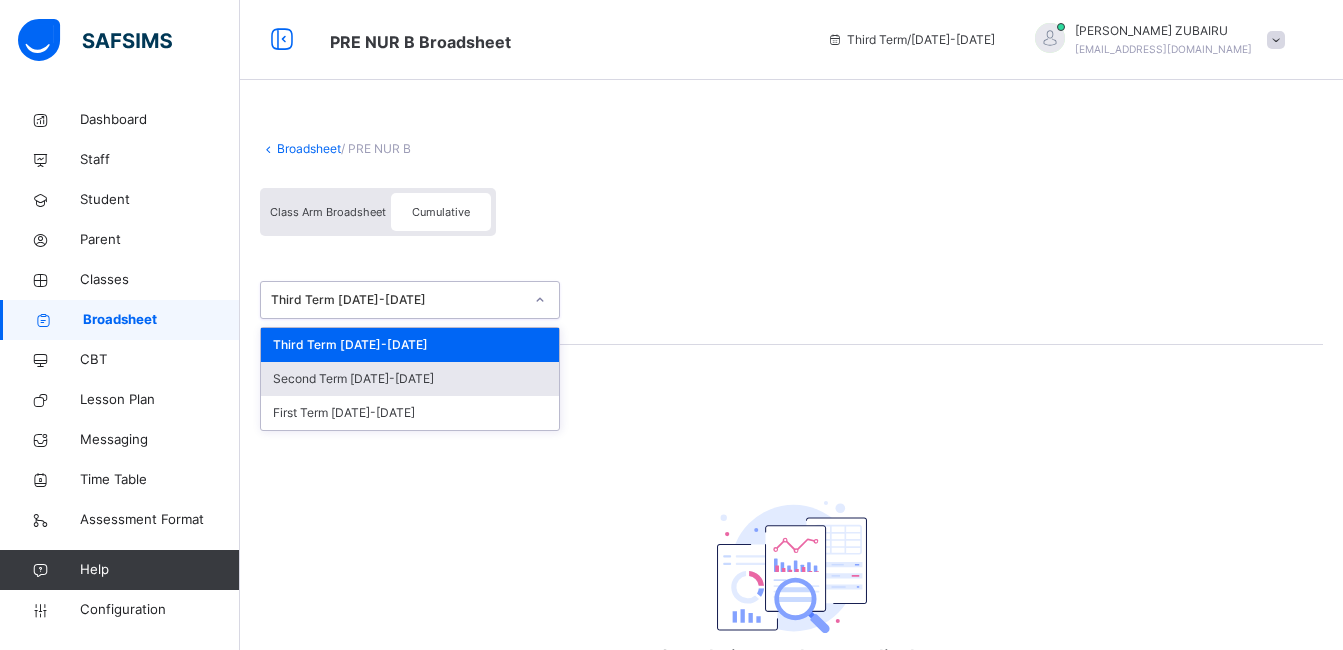 click on "Second Term [DATE]-[DATE]" at bounding box center [410, 379] 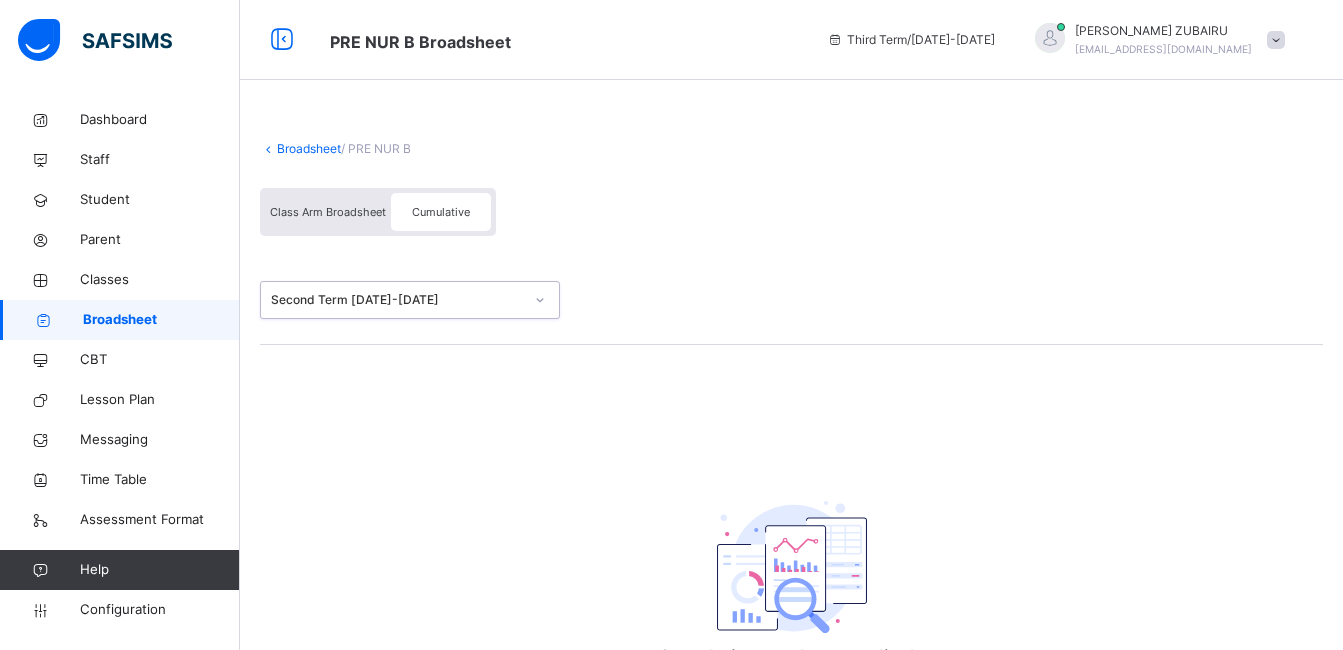 click at bounding box center (540, 300) 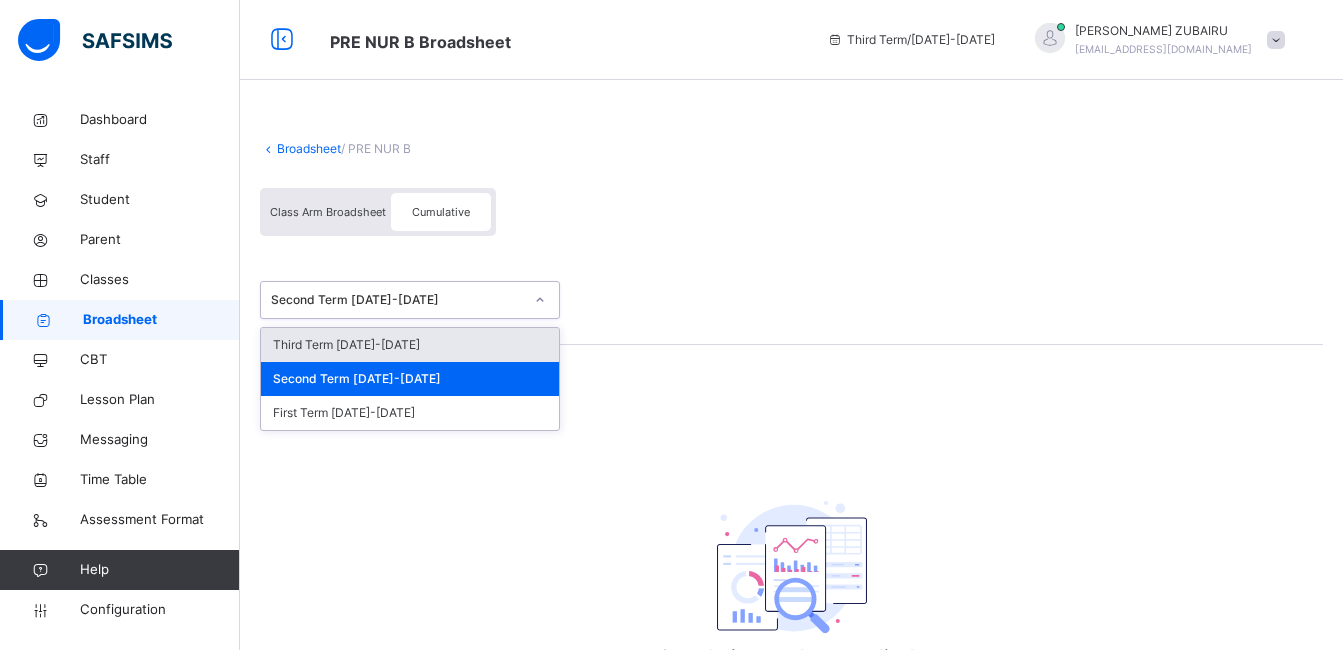 click on "Third Term [DATE]-[DATE]" at bounding box center [410, 345] 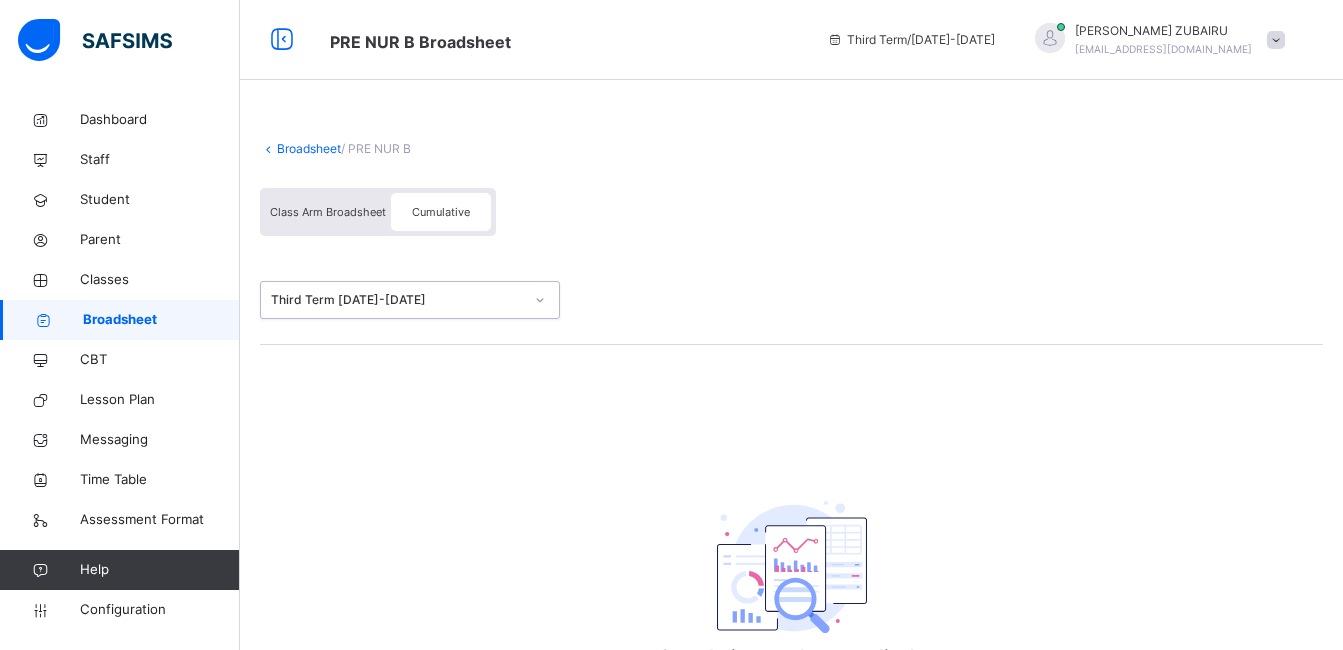 click on "Broadsheet" at bounding box center (309, 148) 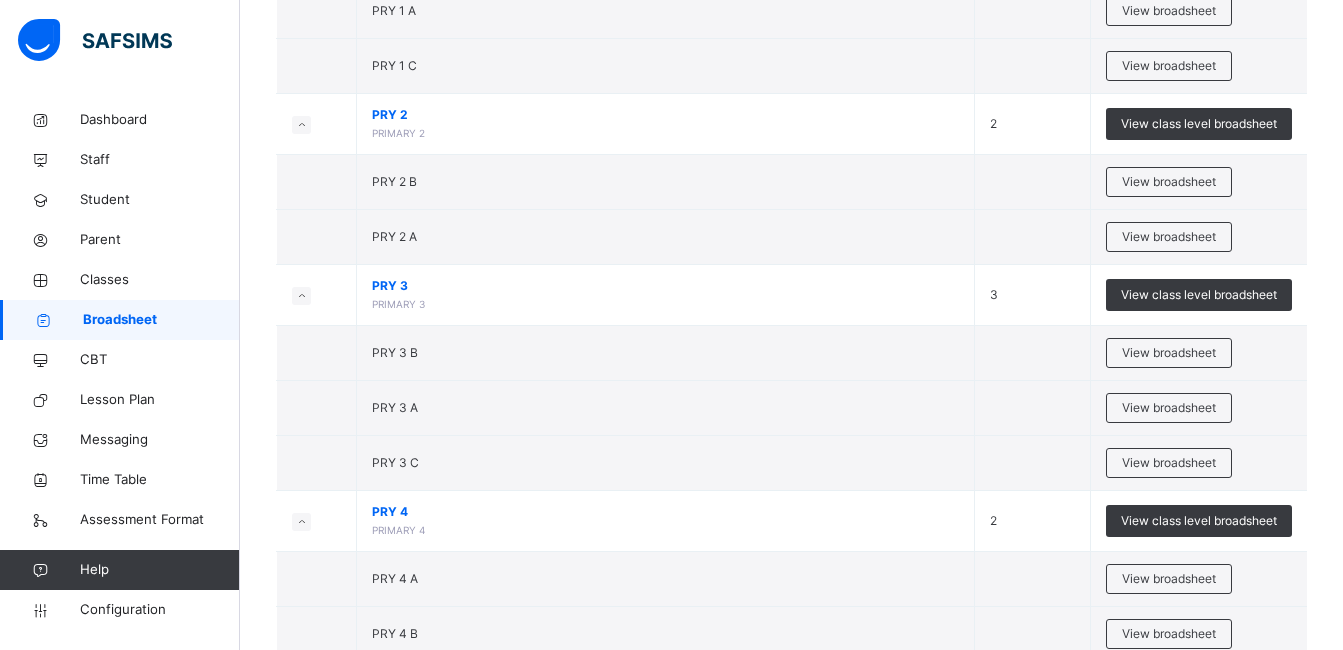 scroll, scrollTop: 1013, scrollLeft: 0, axis: vertical 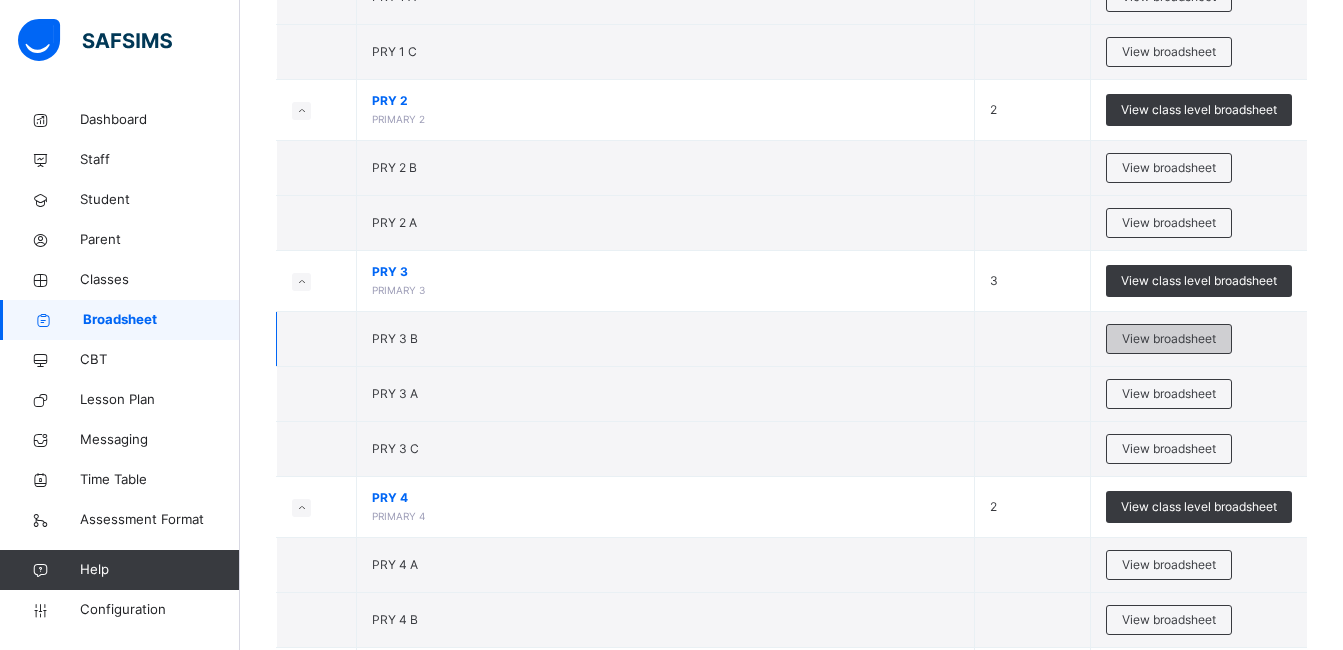 click on "View broadsheet" at bounding box center (1169, 339) 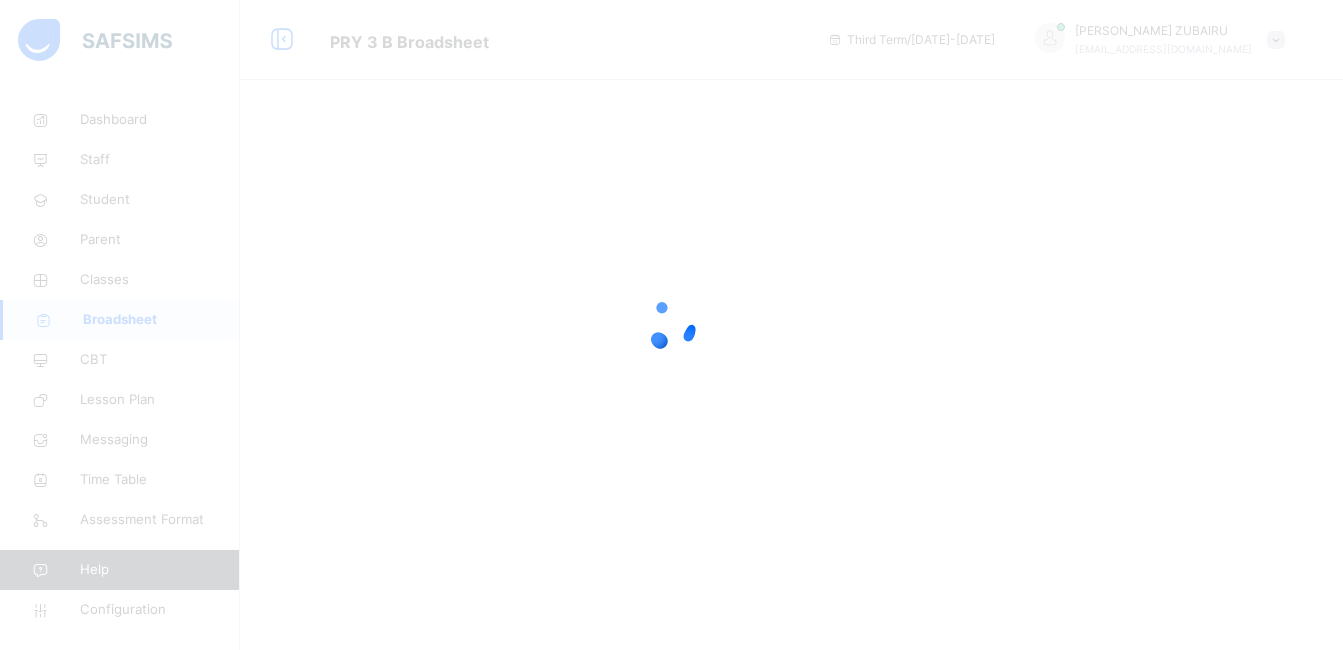 scroll, scrollTop: 0, scrollLeft: 0, axis: both 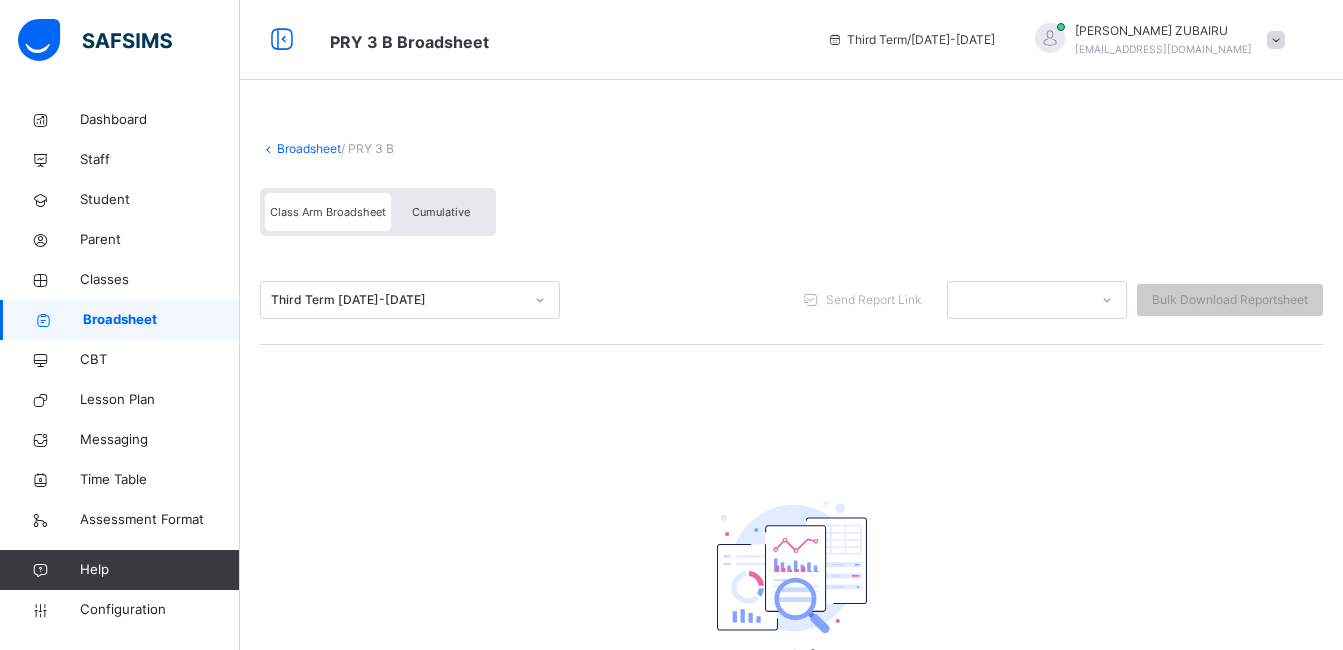 click on "Cumulative" at bounding box center [441, 212] 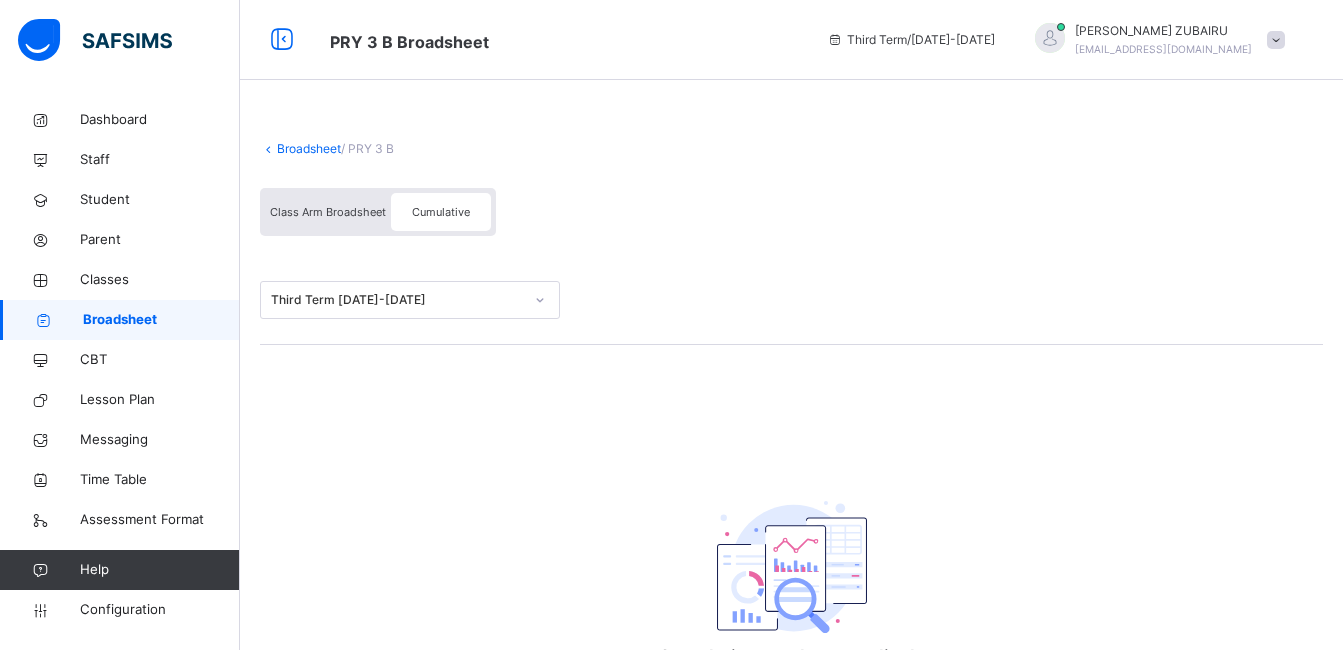click on "Broadsheet" at bounding box center [309, 148] 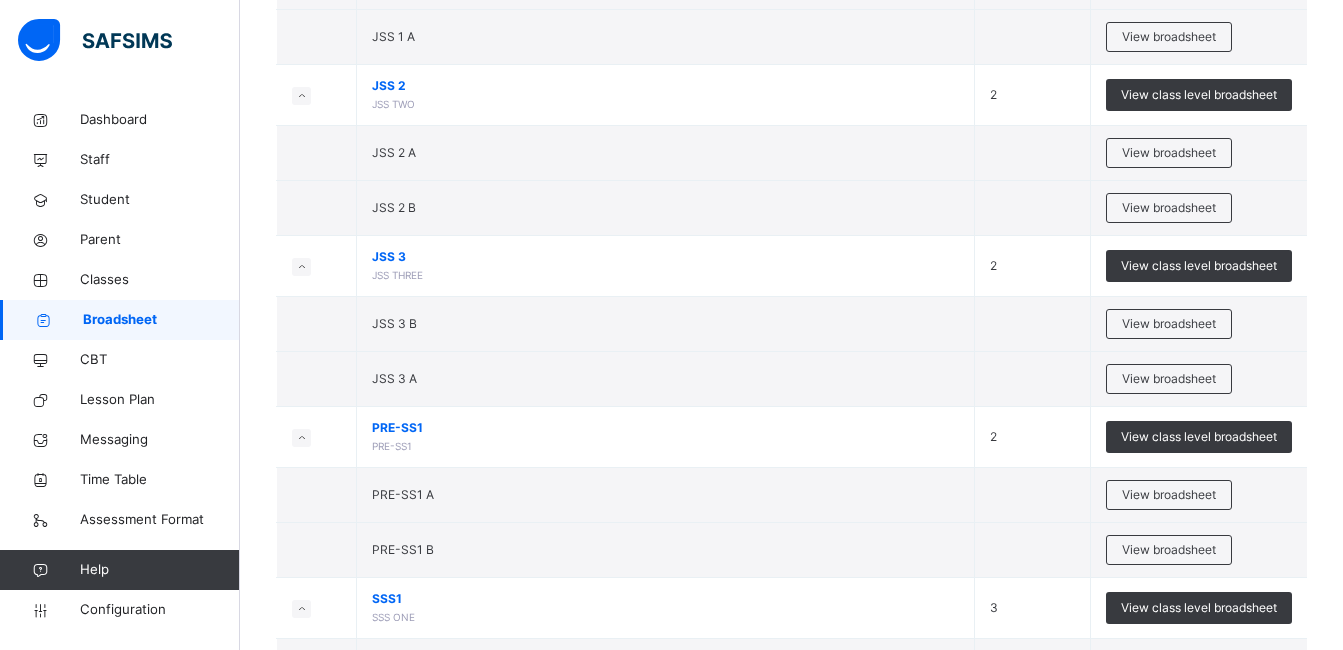 scroll, scrollTop: 2484, scrollLeft: 0, axis: vertical 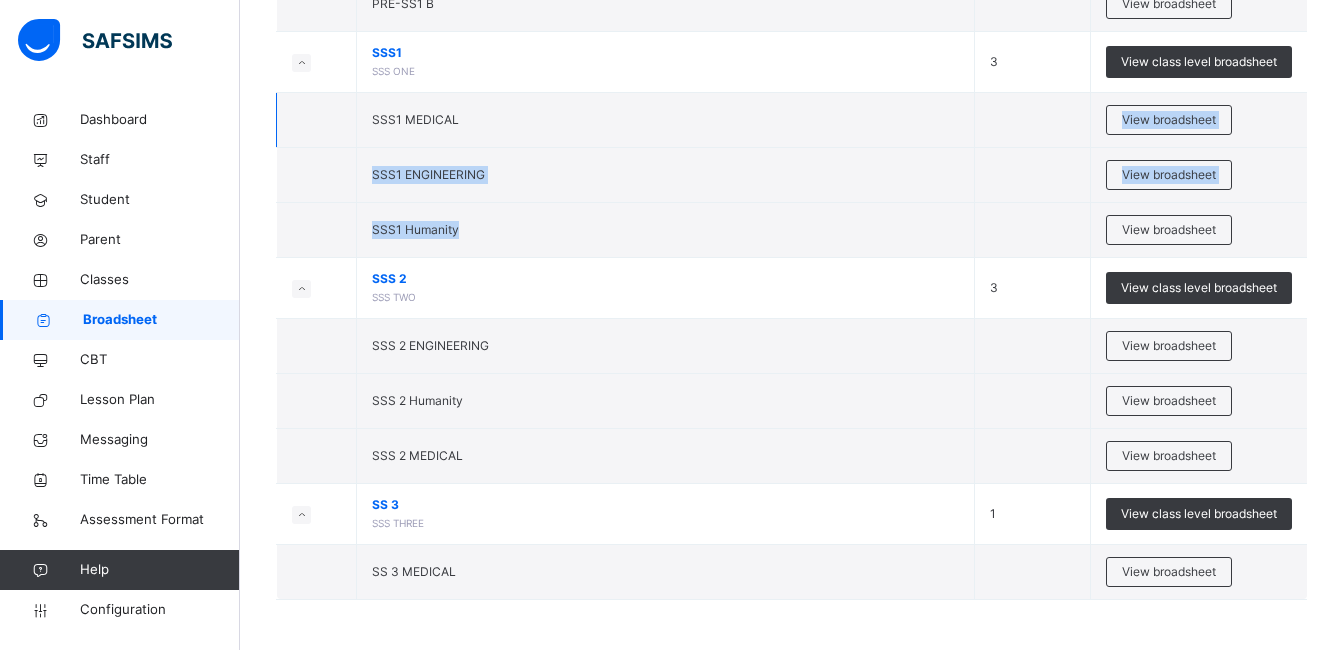 drag, startPoint x: 630, startPoint y: 205, endPoint x: 893, endPoint y: 141, distance: 270.67508 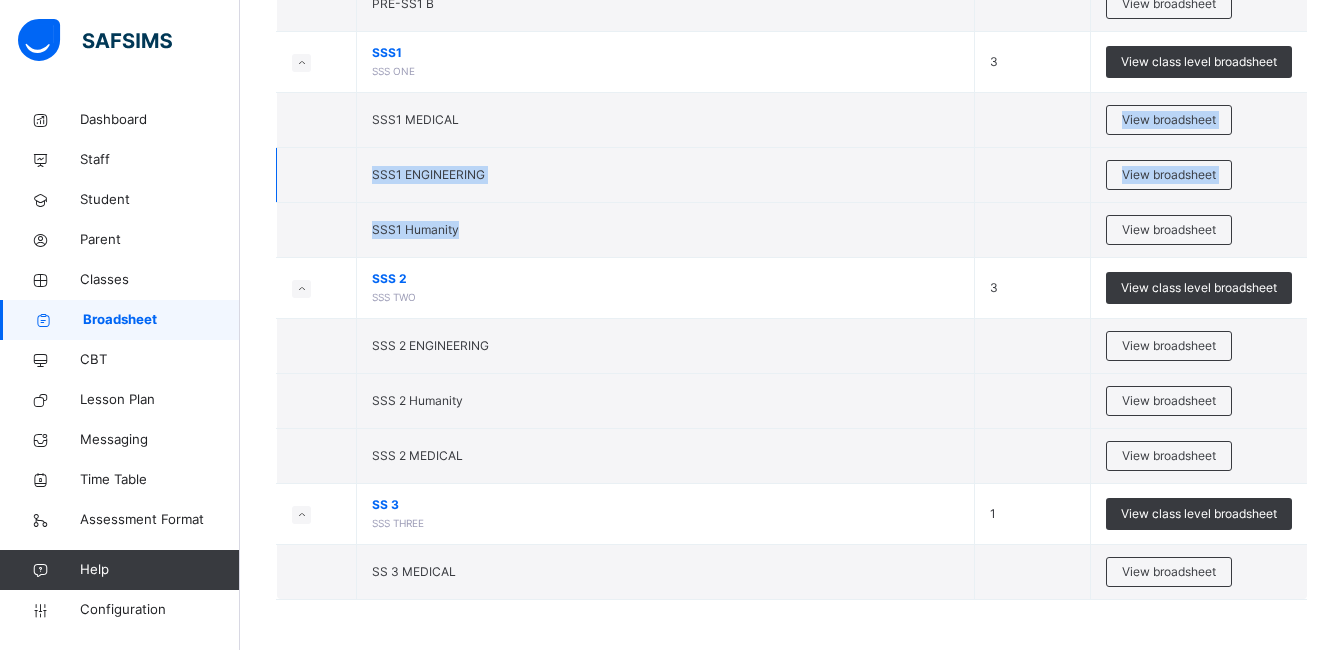 drag, startPoint x: 893, startPoint y: 141, endPoint x: 847, endPoint y: 178, distance: 59.03389 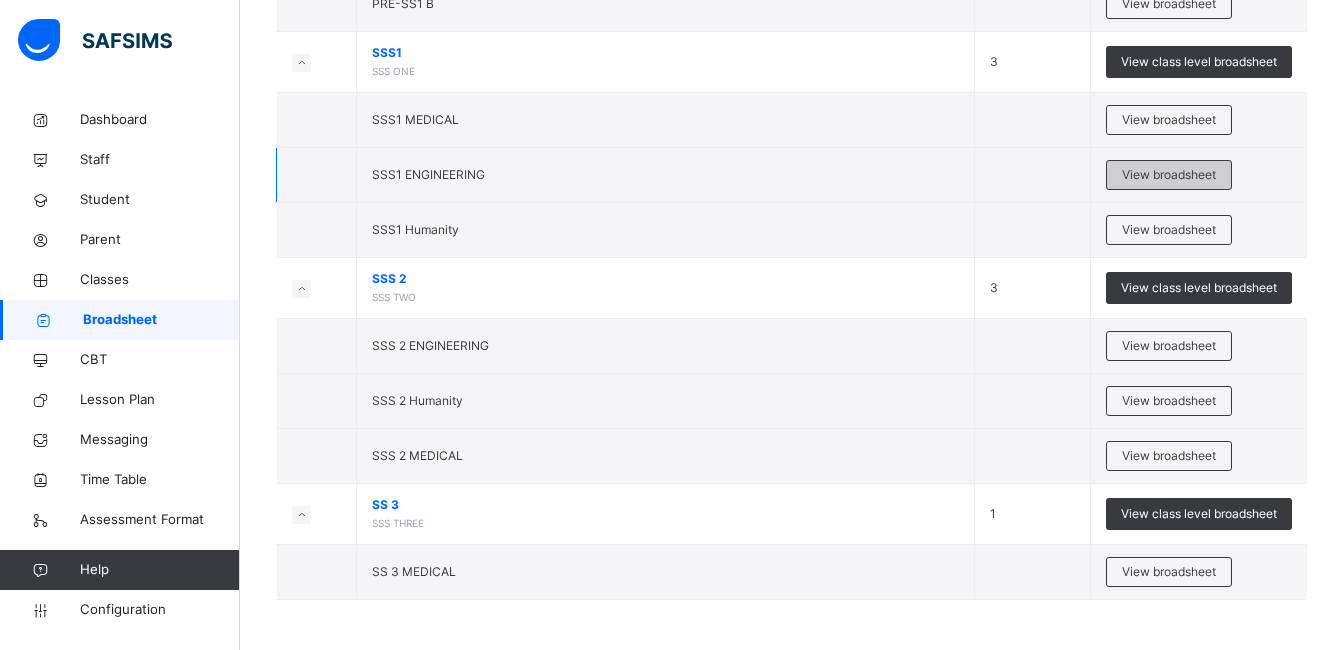 click on "View broadsheet" at bounding box center [1169, 175] 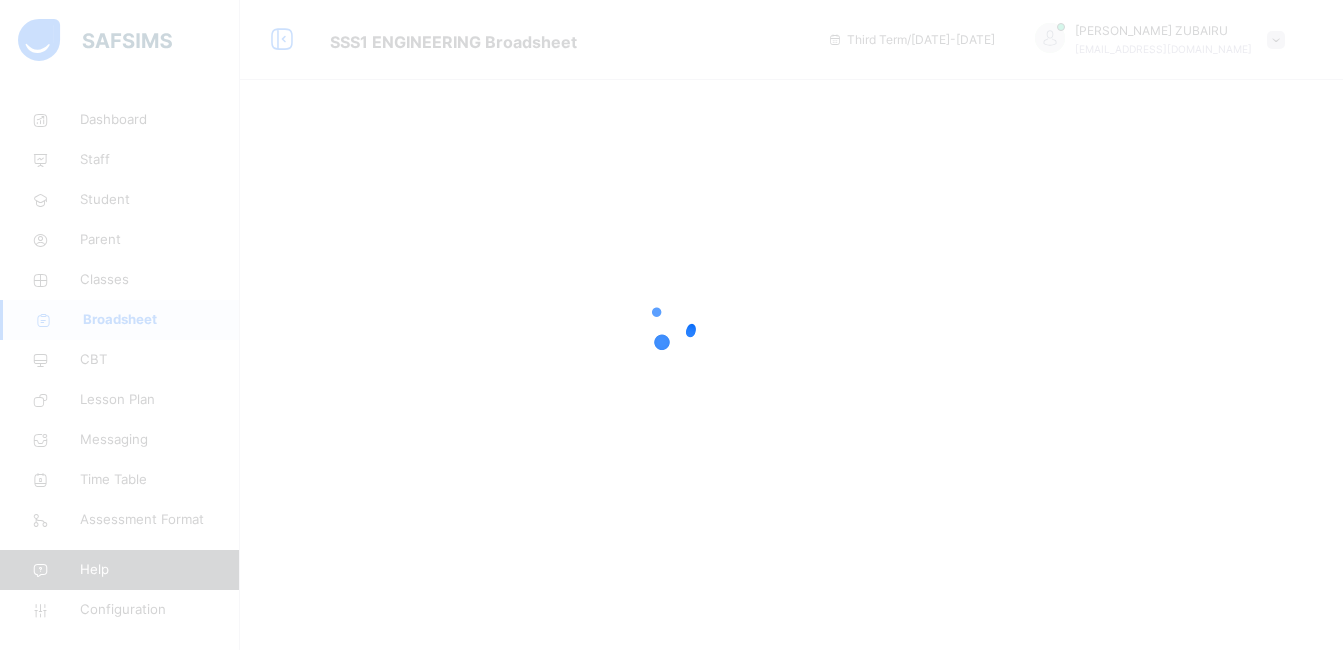 scroll, scrollTop: 0, scrollLeft: 0, axis: both 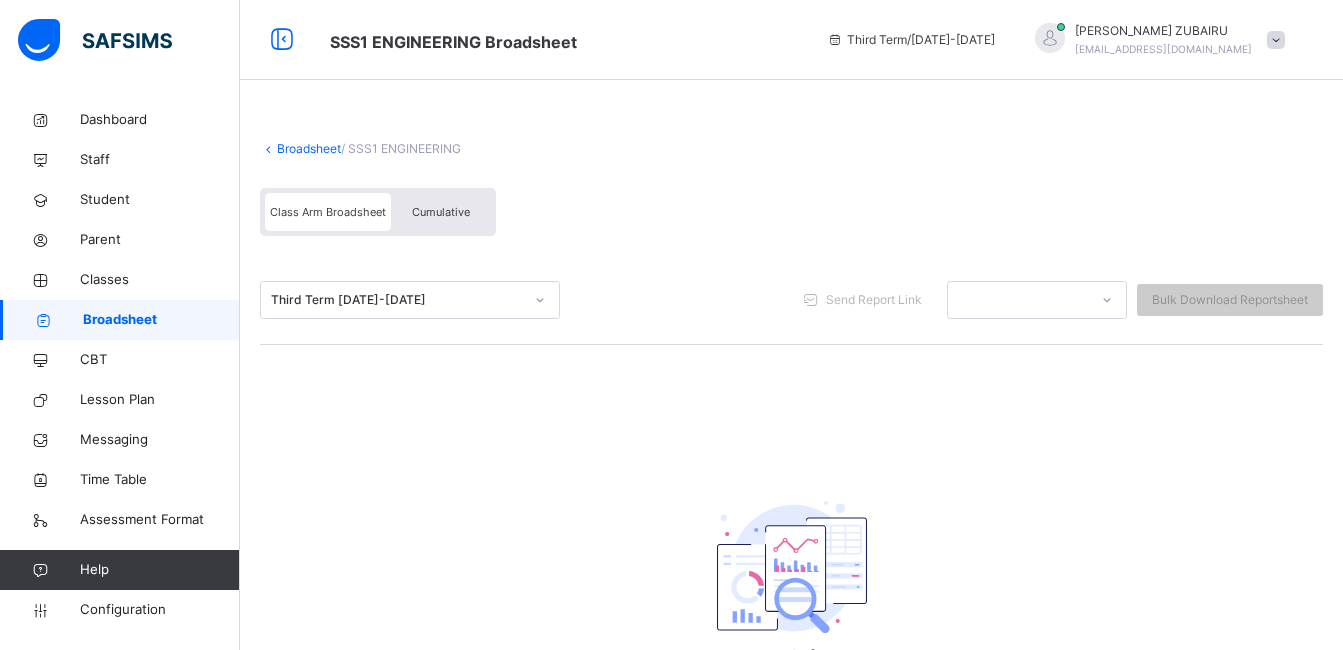 click on "Cumulative" at bounding box center (441, 212) 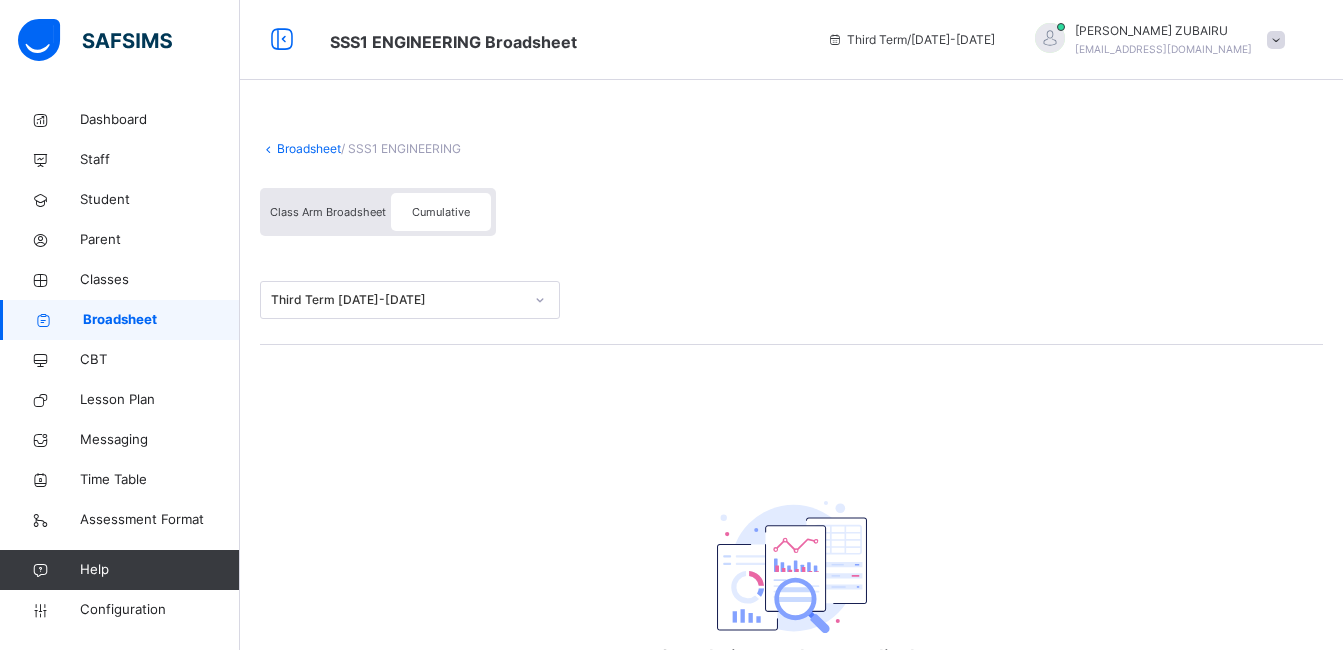 click on "Broadsheet" at bounding box center [309, 148] 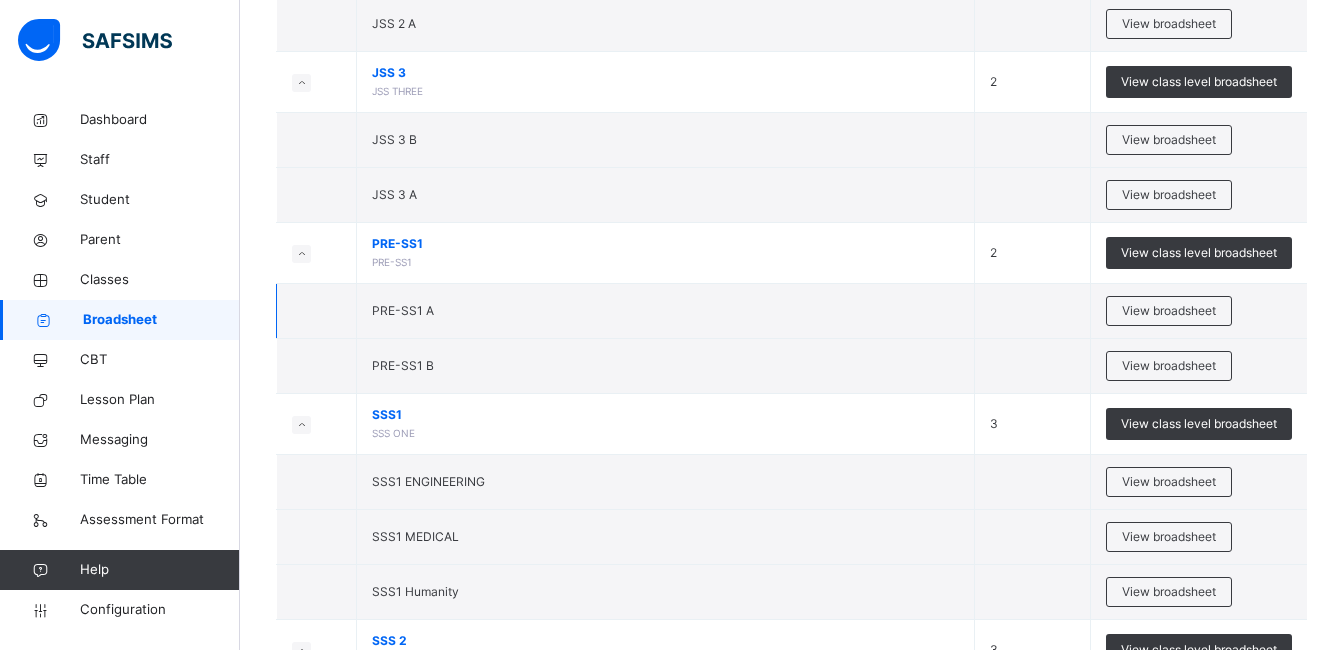 scroll, scrollTop: 2136, scrollLeft: 0, axis: vertical 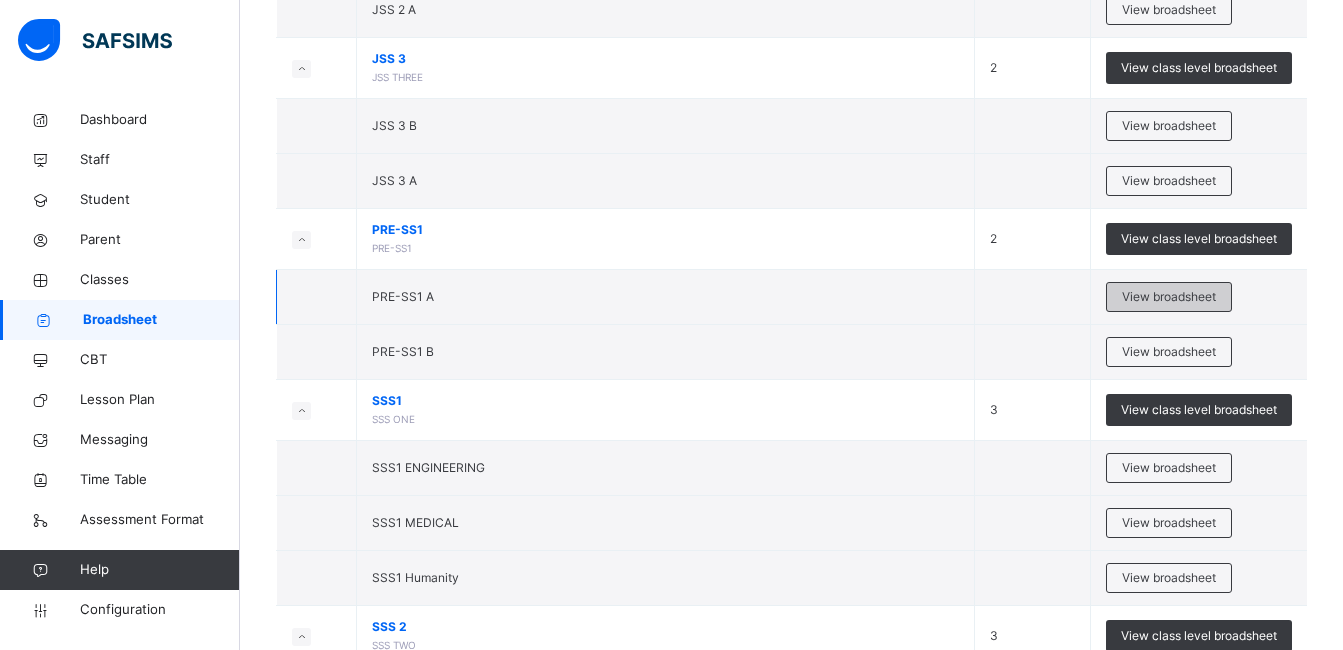 click on "View broadsheet" at bounding box center [1169, 297] 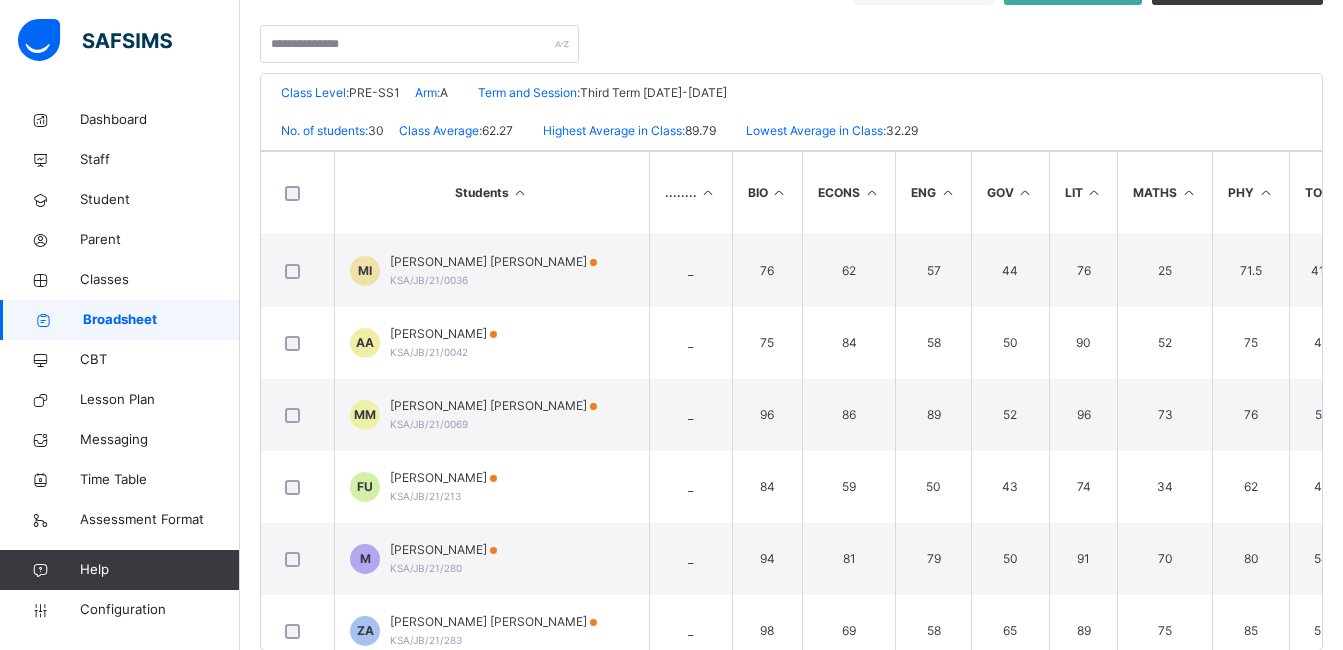 scroll, scrollTop: 443, scrollLeft: 0, axis: vertical 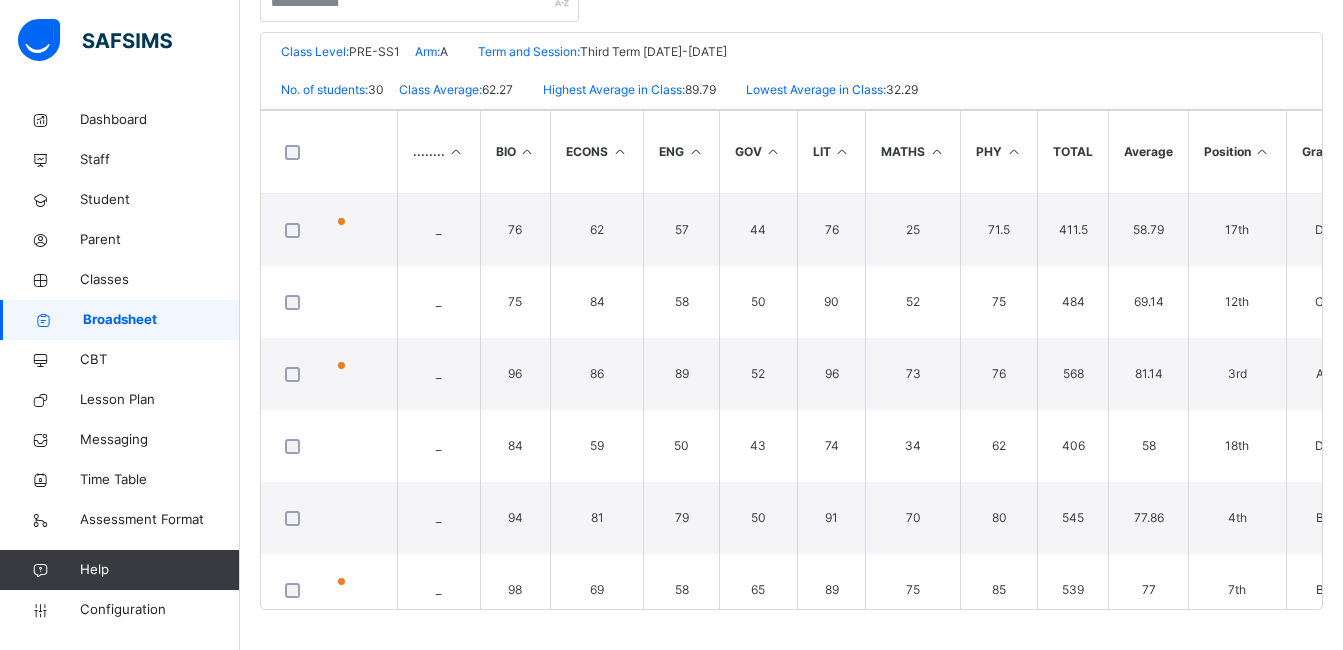 click on "Position" at bounding box center [1238, 152] 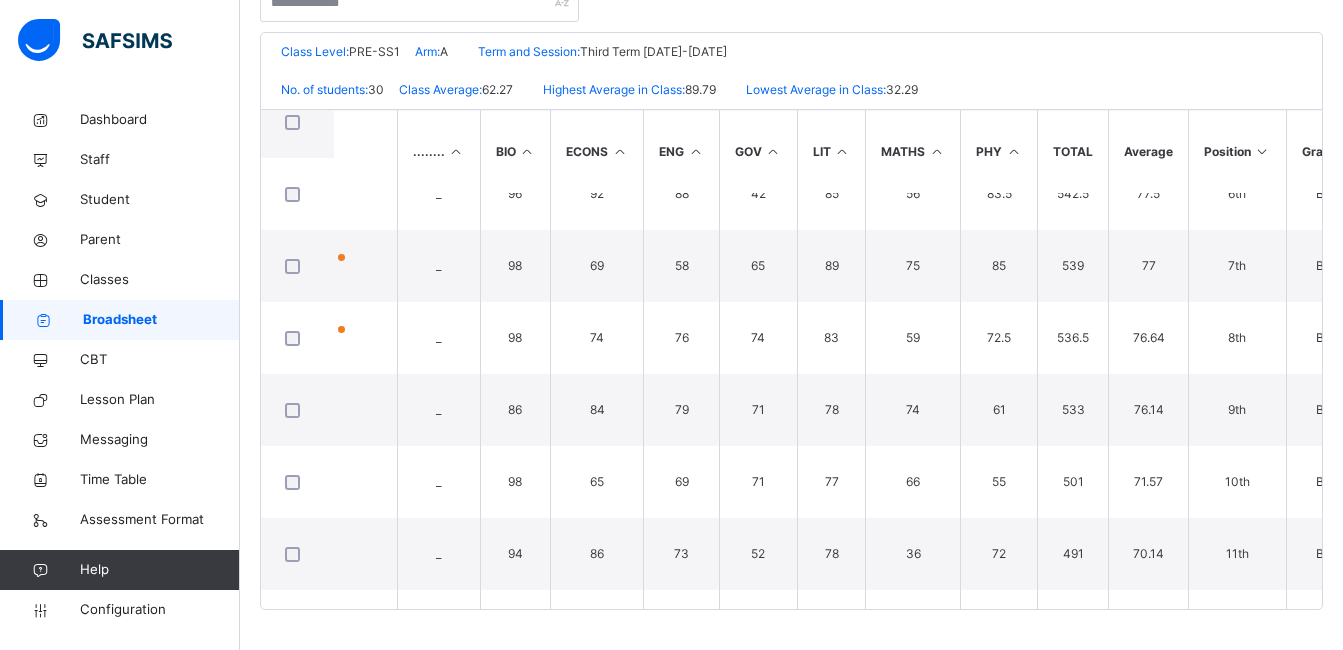 scroll, scrollTop: 0, scrollLeft: 252, axis: horizontal 